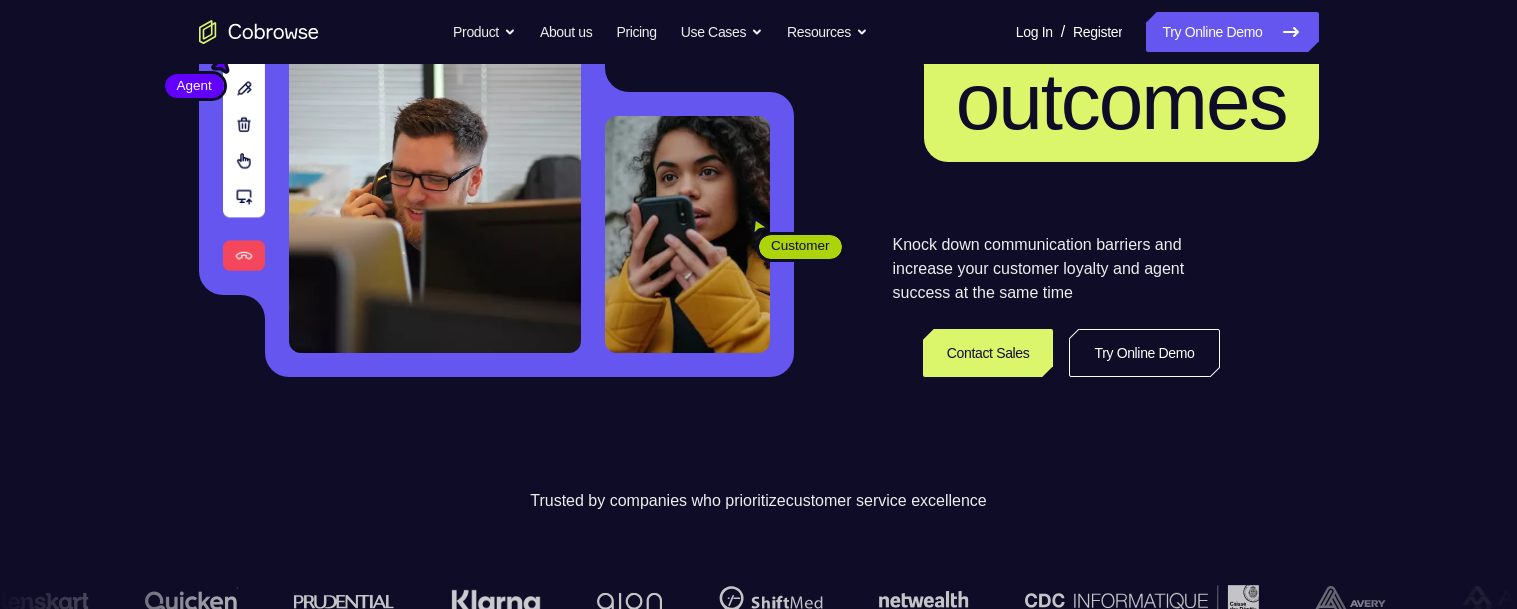 scroll, scrollTop: 303, scrollLeft: 0, axis: vertical 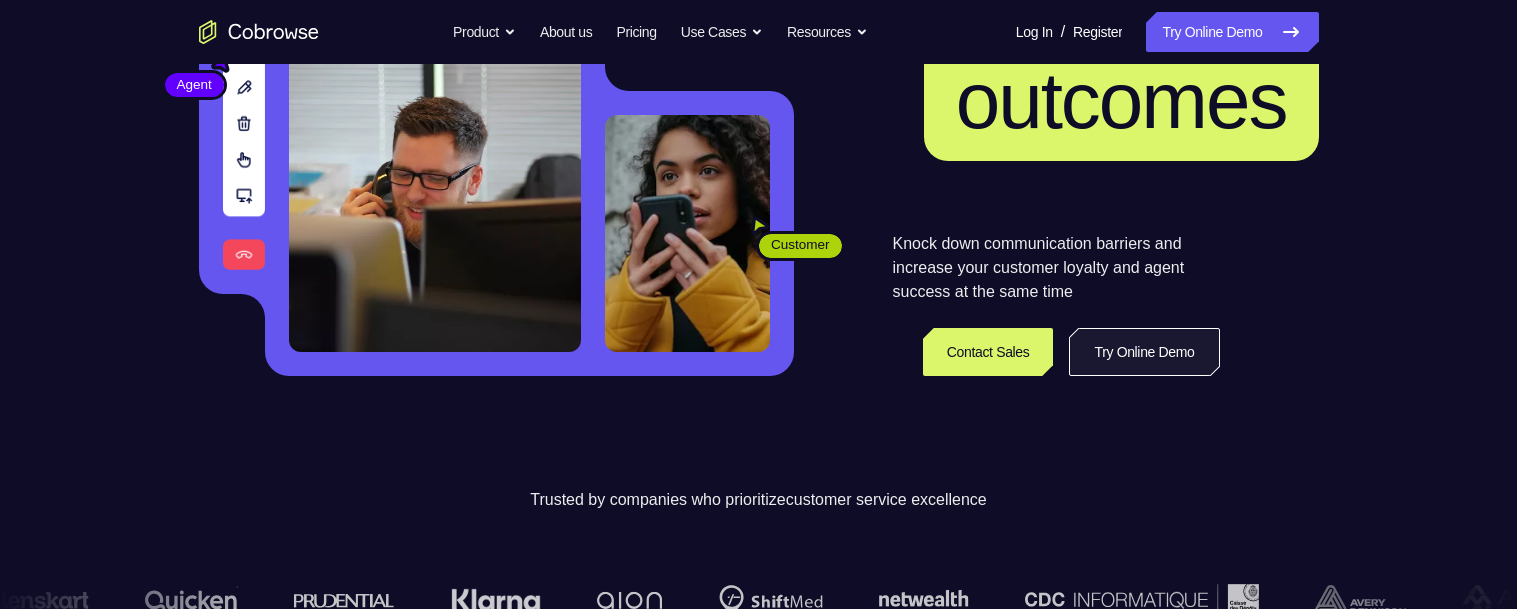 click on "Try Online Demo" at bounding box center [1144, 352] 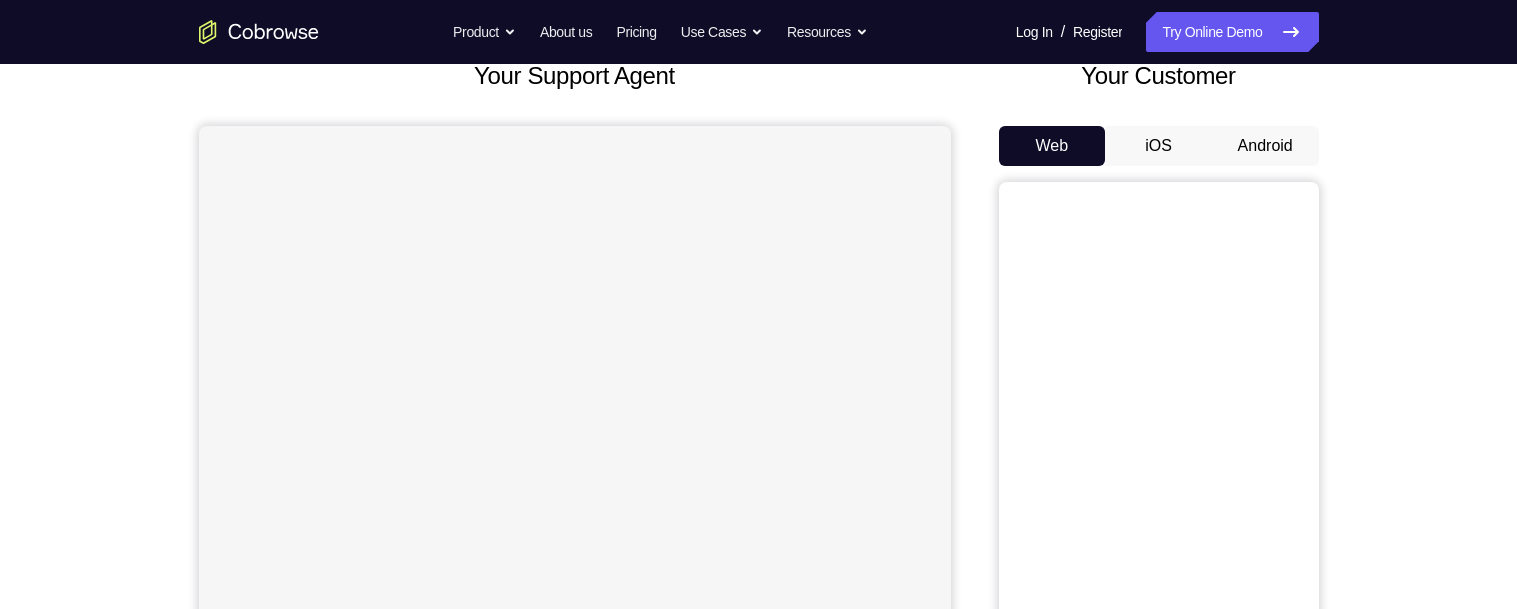 scroll, scrollTop: 134, scrollLeft: 0, axis: vertical 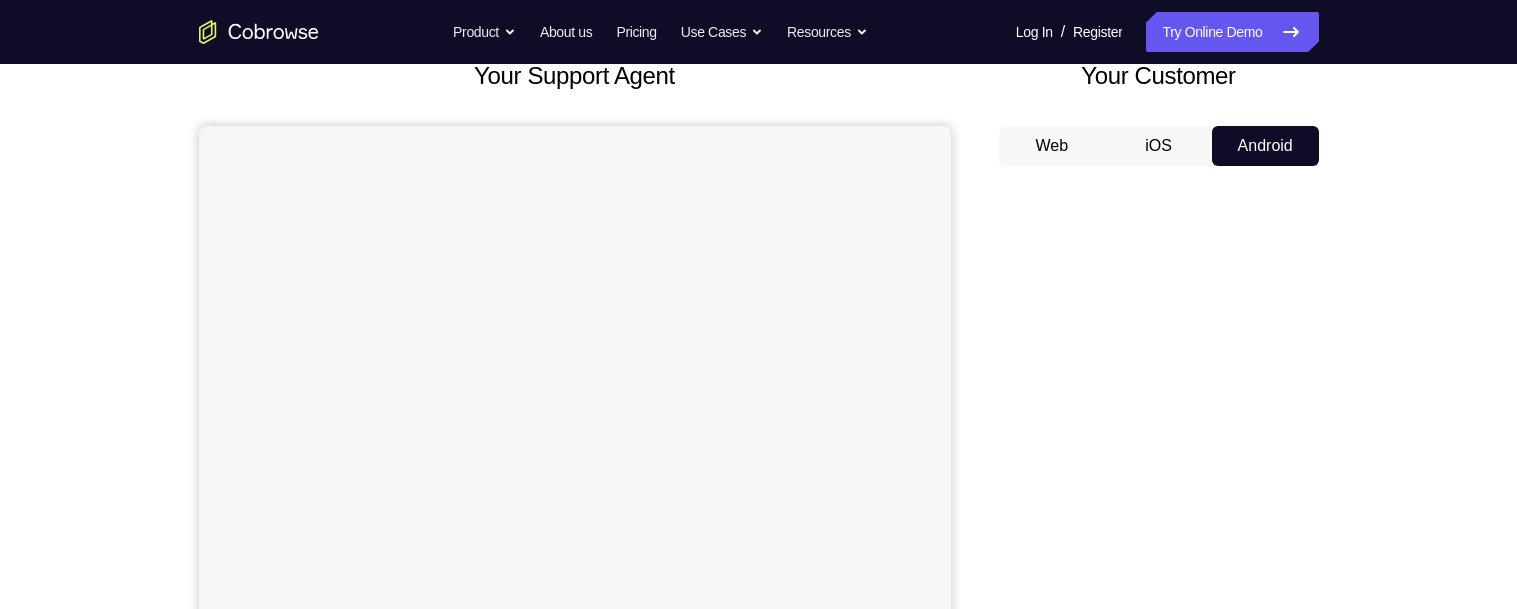 click on "Android" at bounding box center [1265, 146] 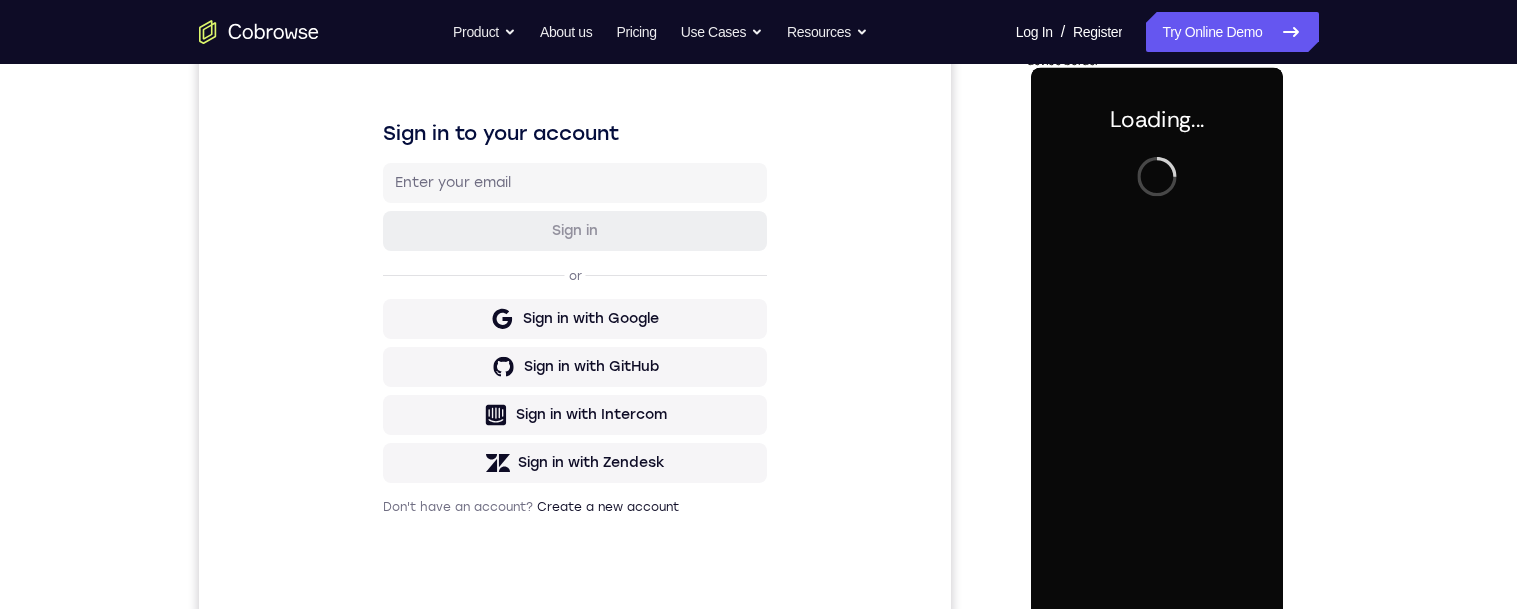 scroll, scrollTop: 0, scrollLeft: 0, axis: both 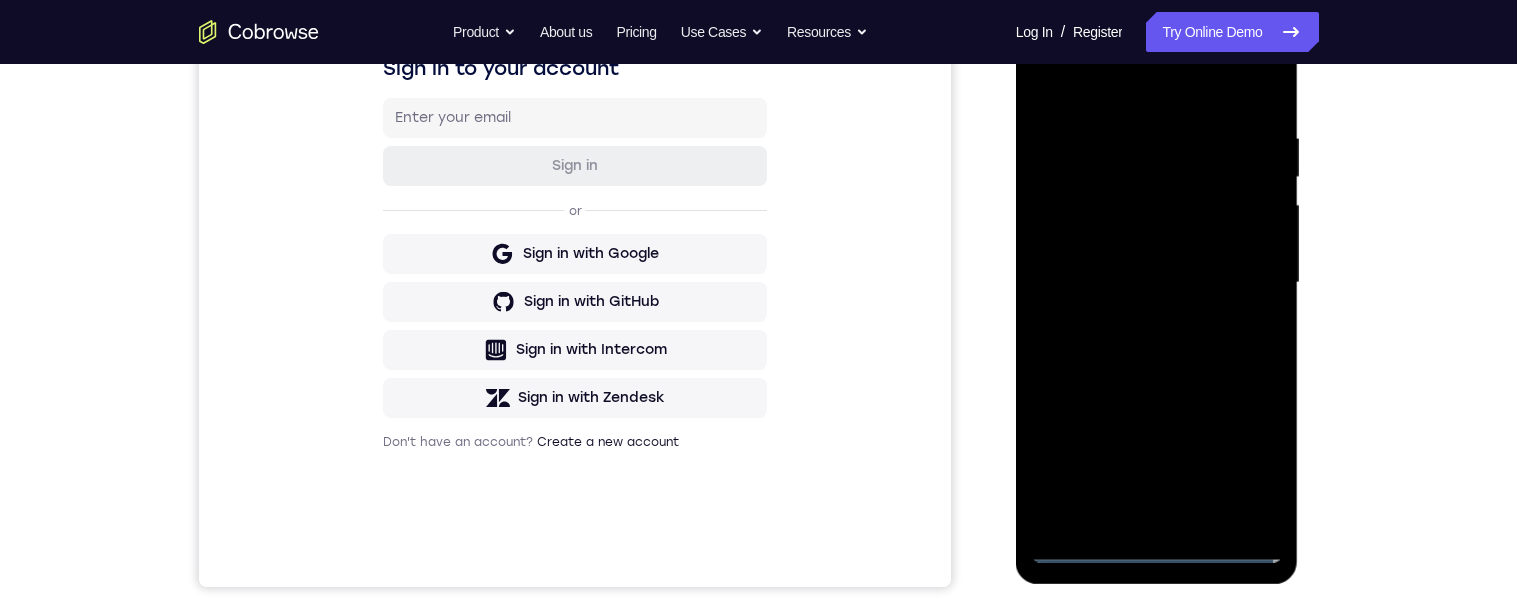 click at bounding box center (1157, 283) 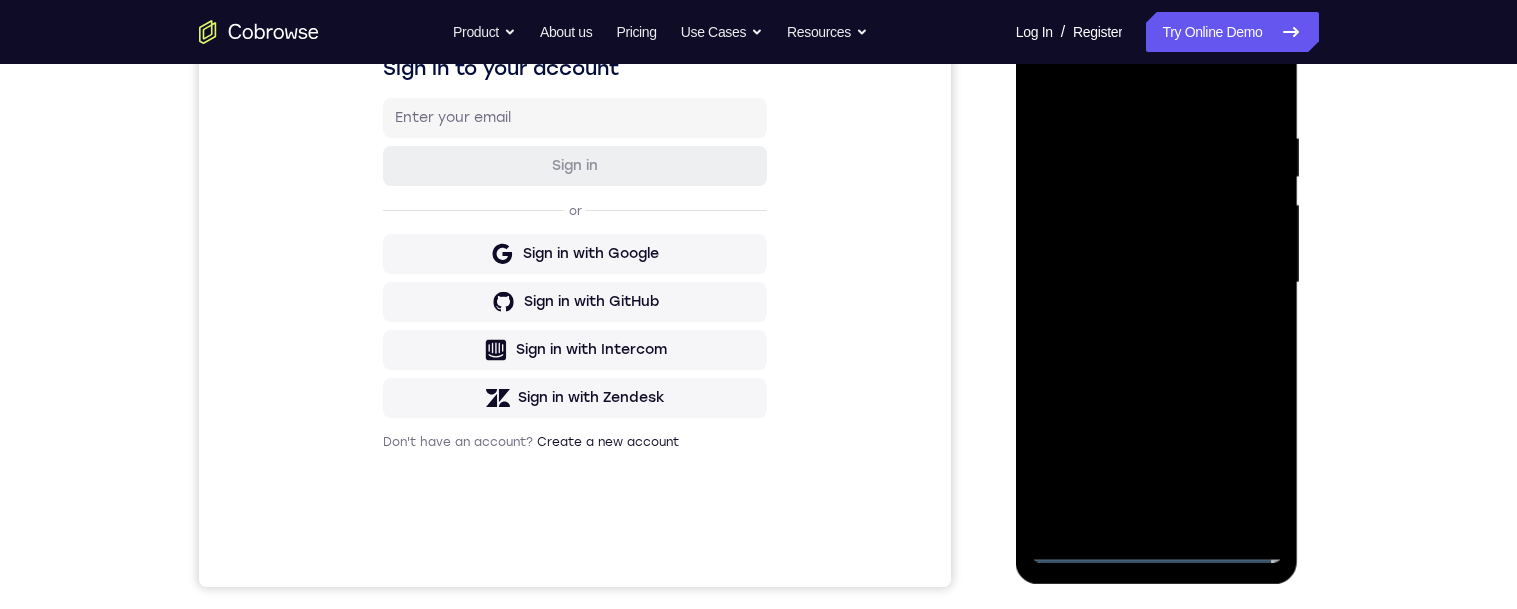 click at bounding box center (1157, 283) 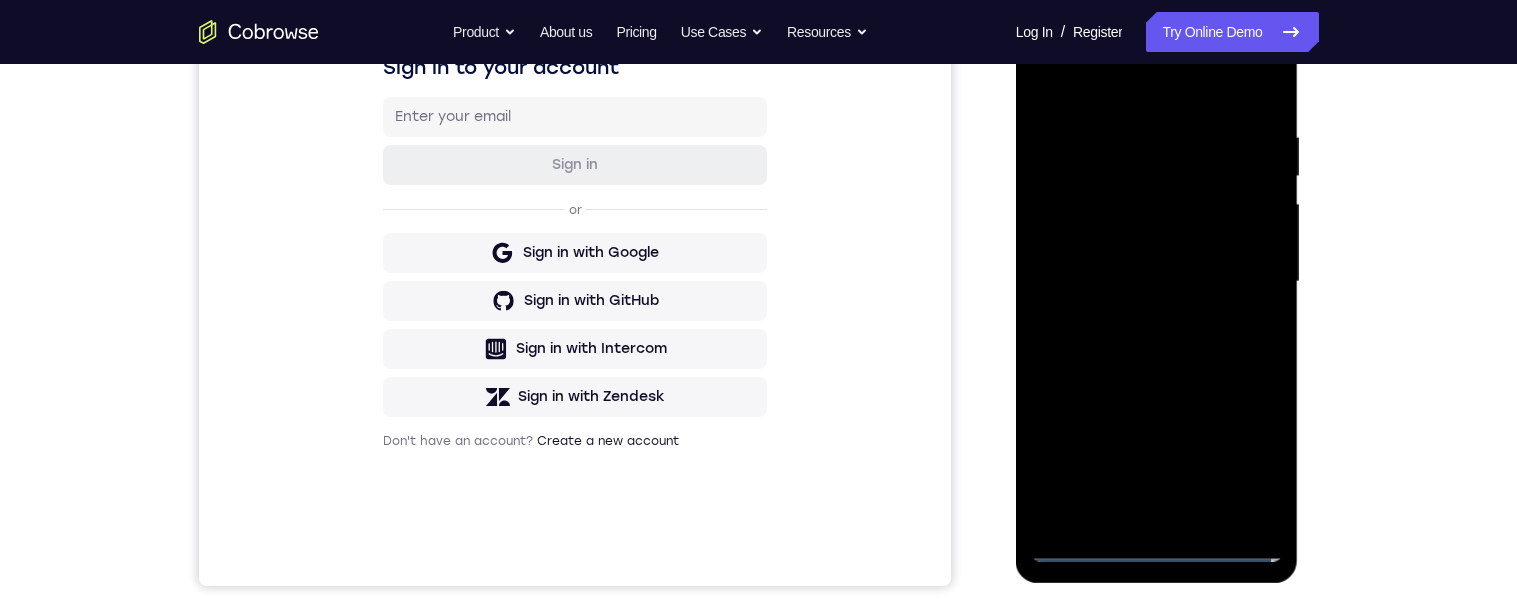 scroll, scrollTop: 286, scrollLeft: 0, axis: vertical 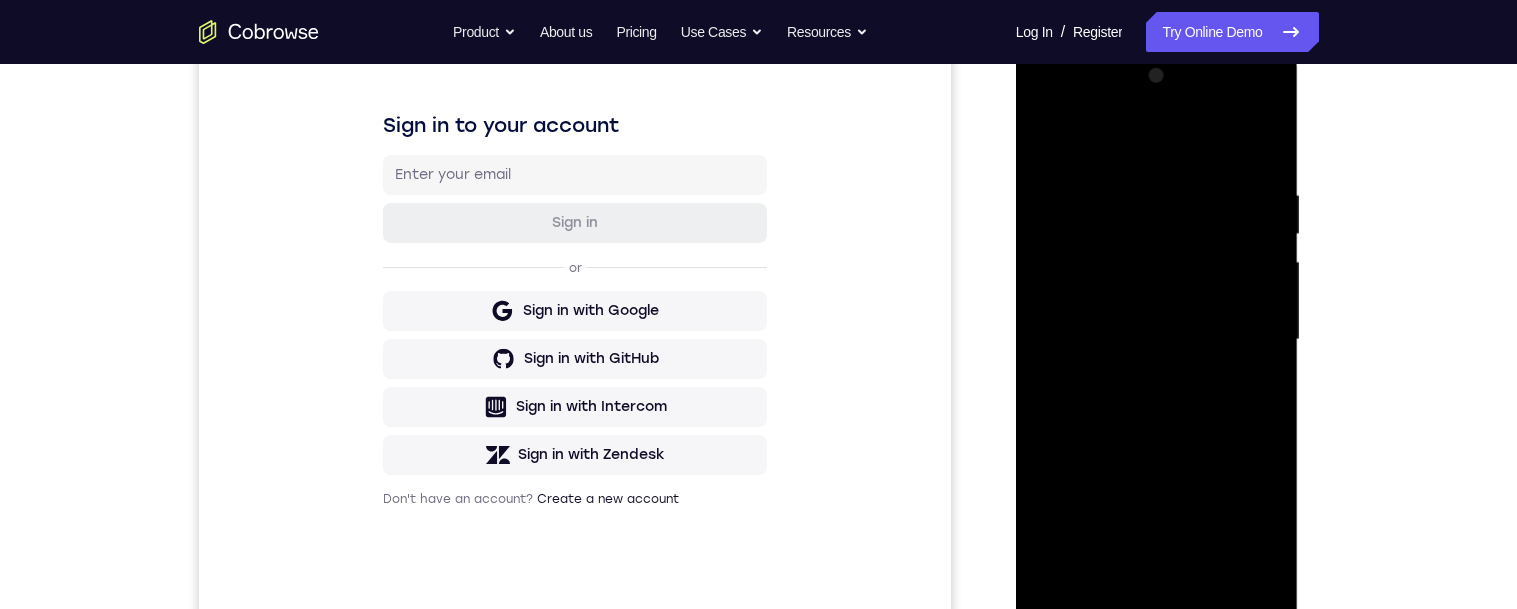 click at bounding box center (1157, 340) 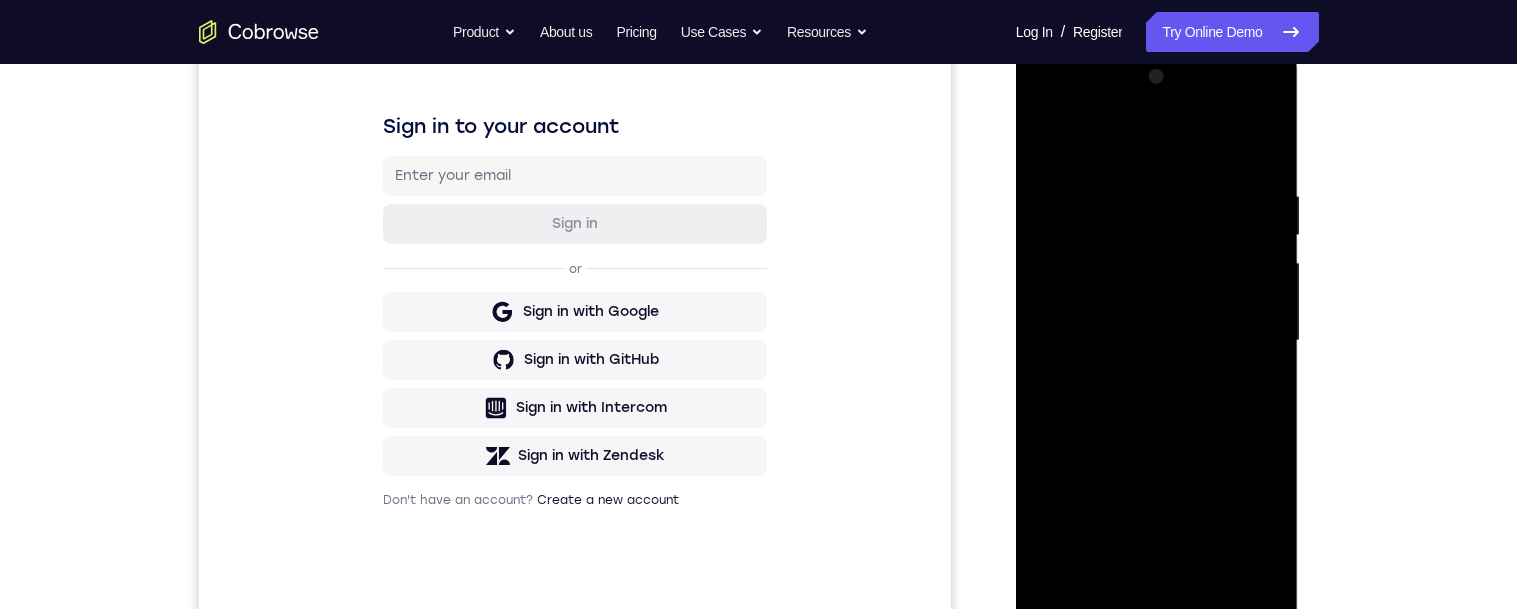 click at bounding box center (1157, 341) 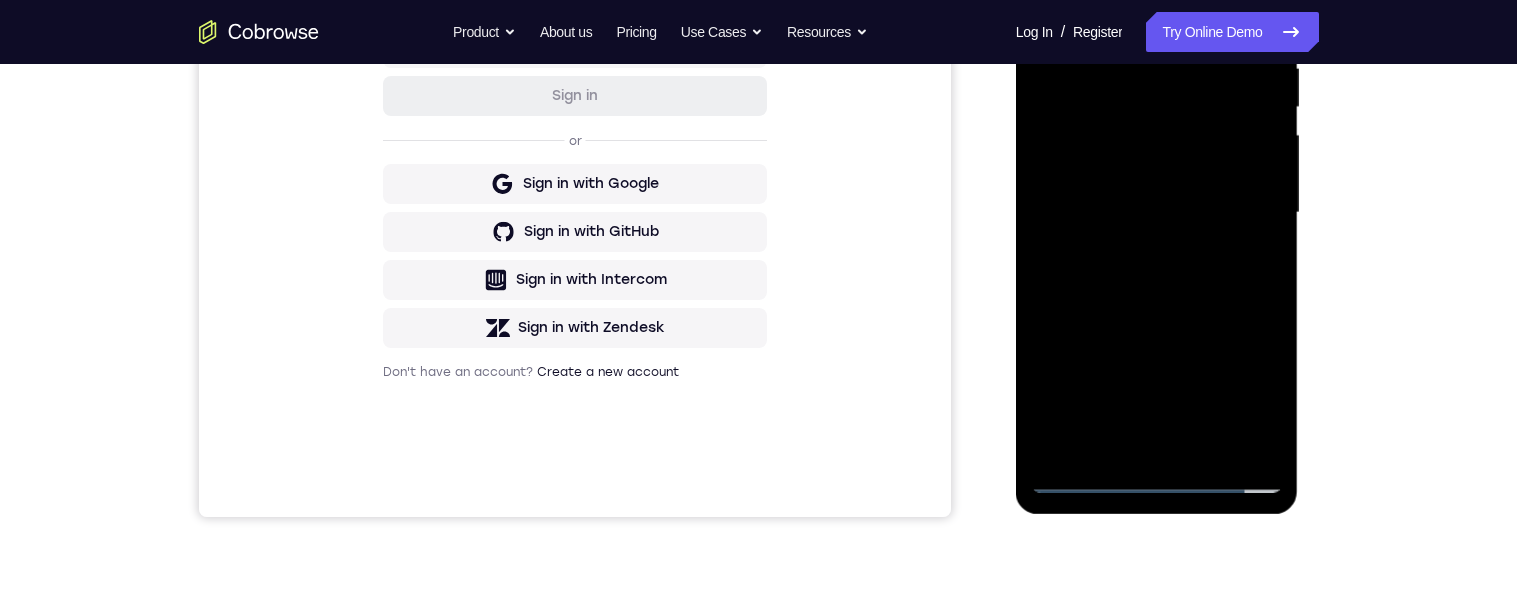 click at bounding box center [1157, 213] 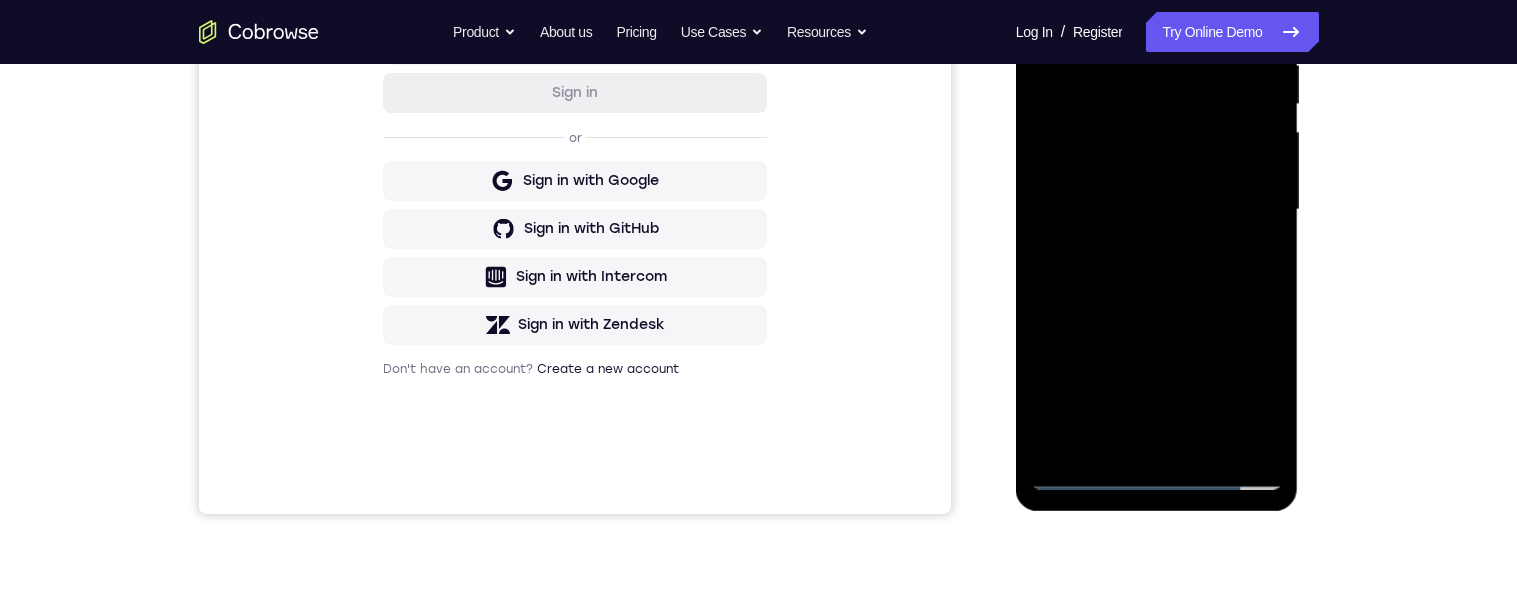 click at bounding box center [1157, 210] 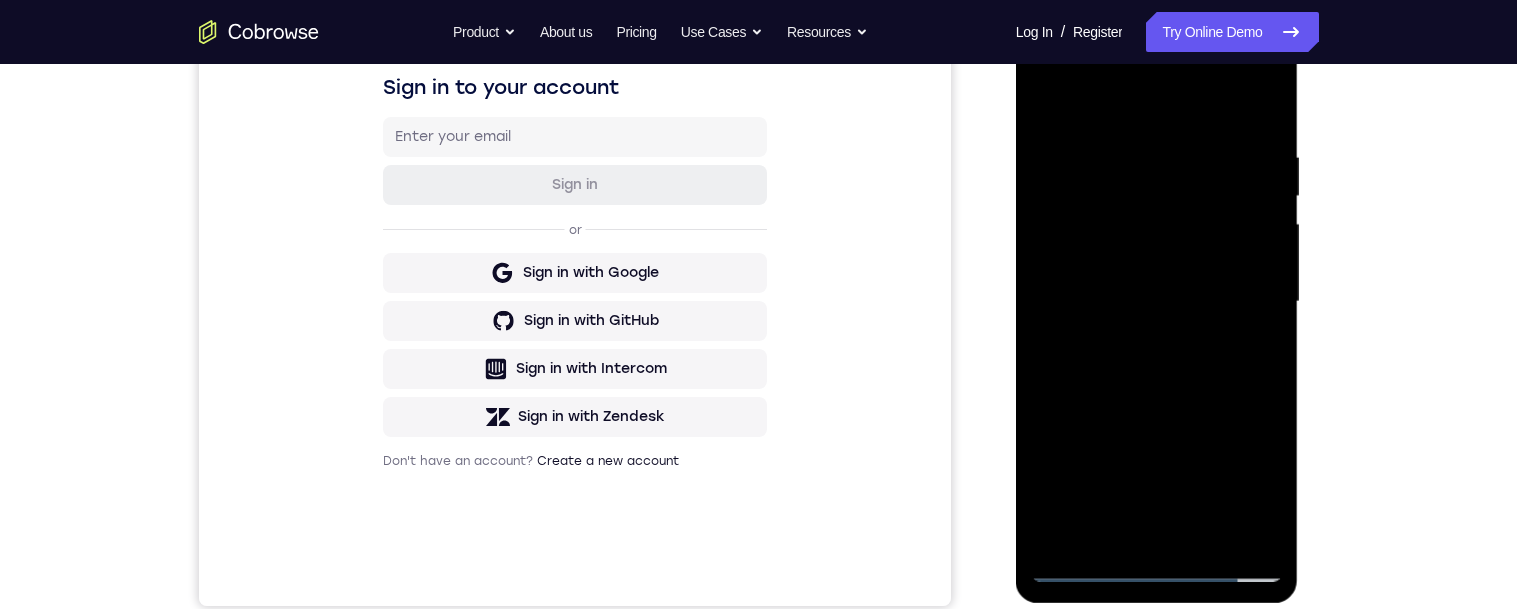 scroll, scrollTop: 318, scrollLeft: 0, axis: vertical 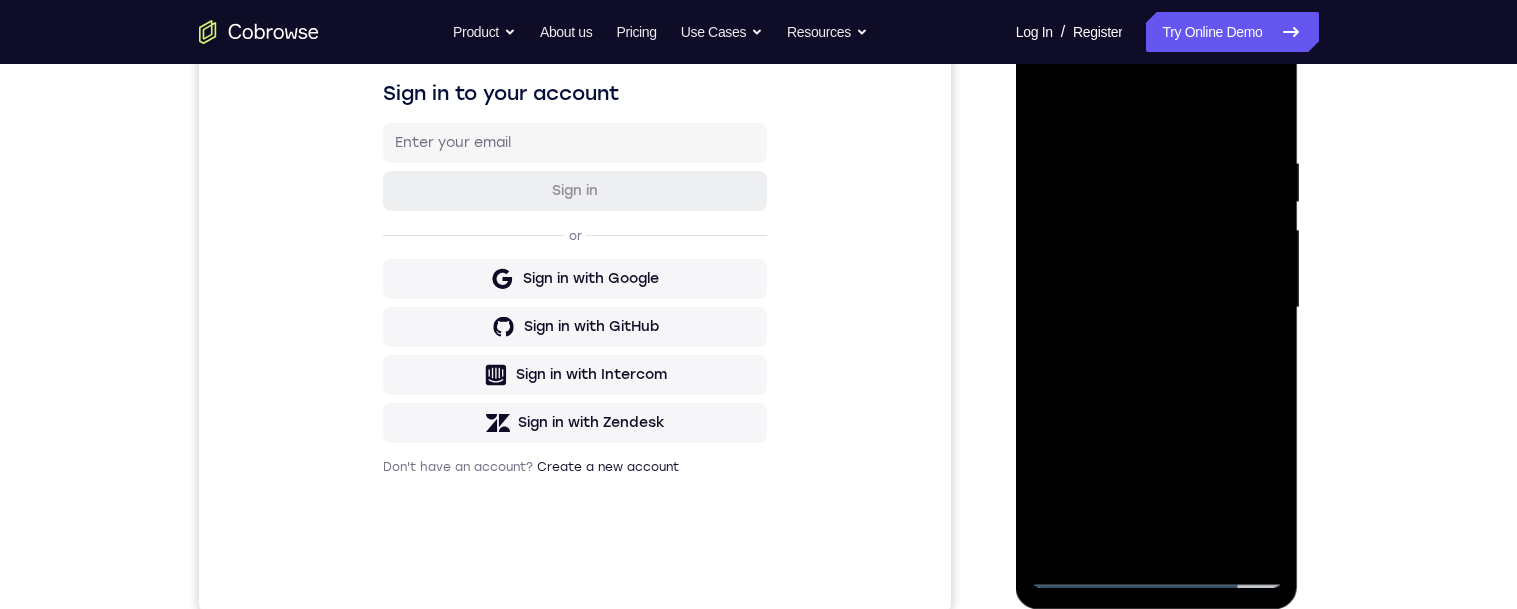 click at bounding box center [1157, 308] 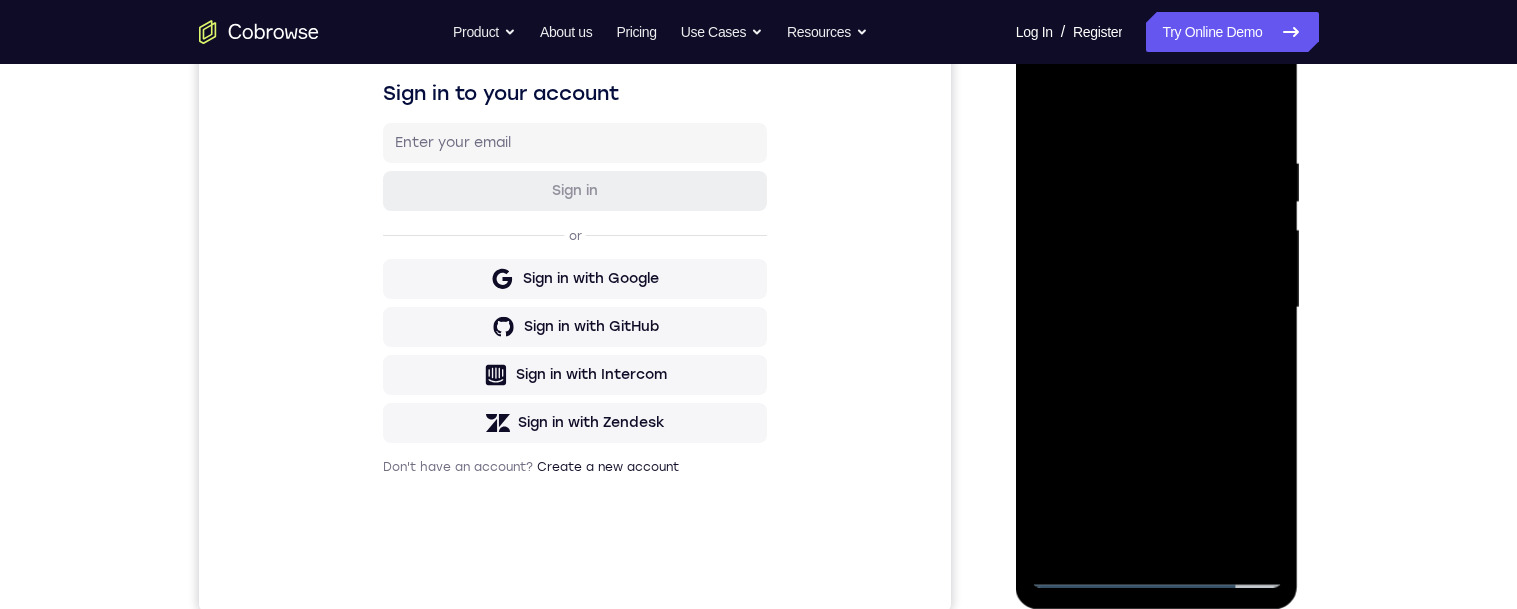 click at bounding box center [1157, 308] 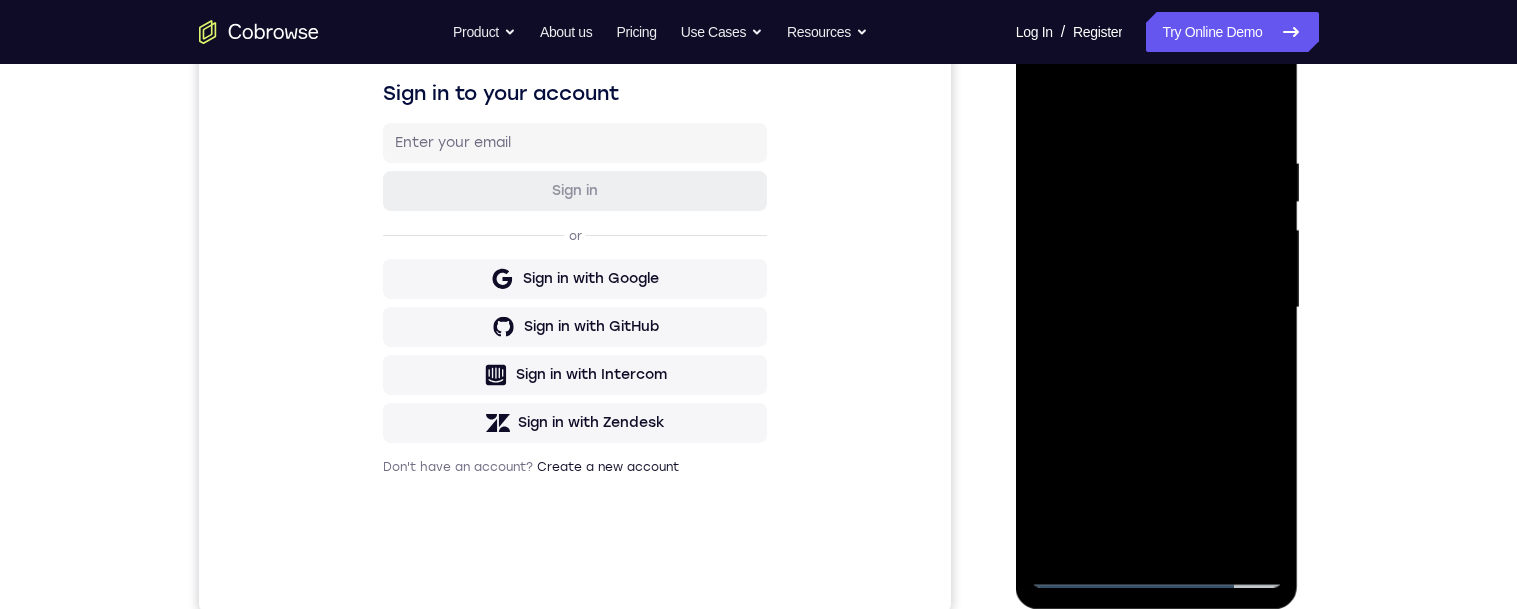 click at bounding box center [1157, 308] 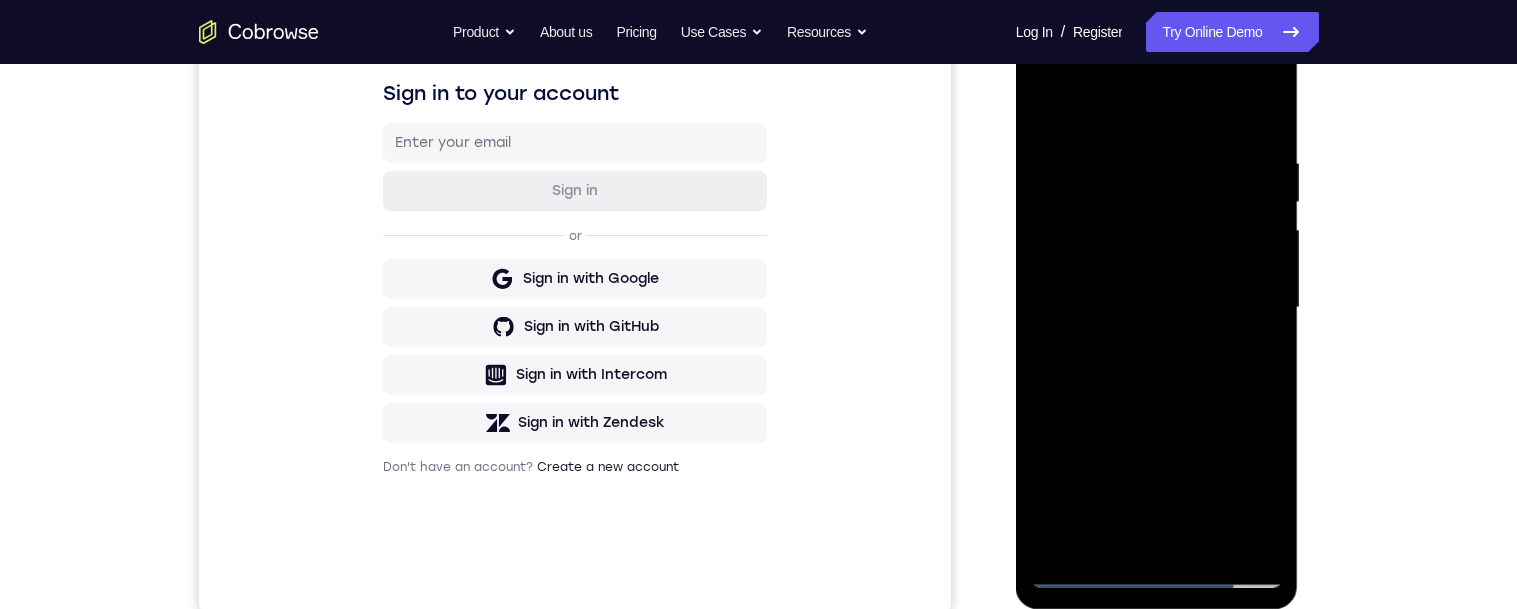 click at bounding box center [1157, 308] 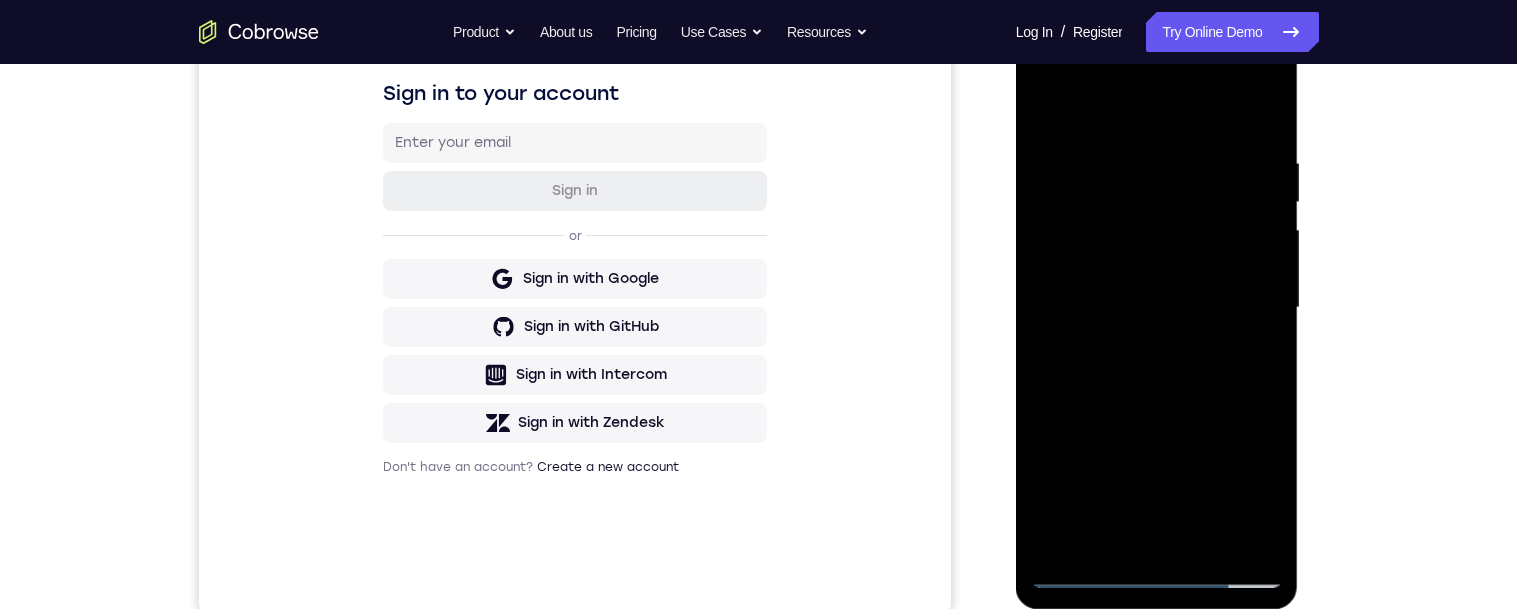 click at bounding box center (1157, 308) 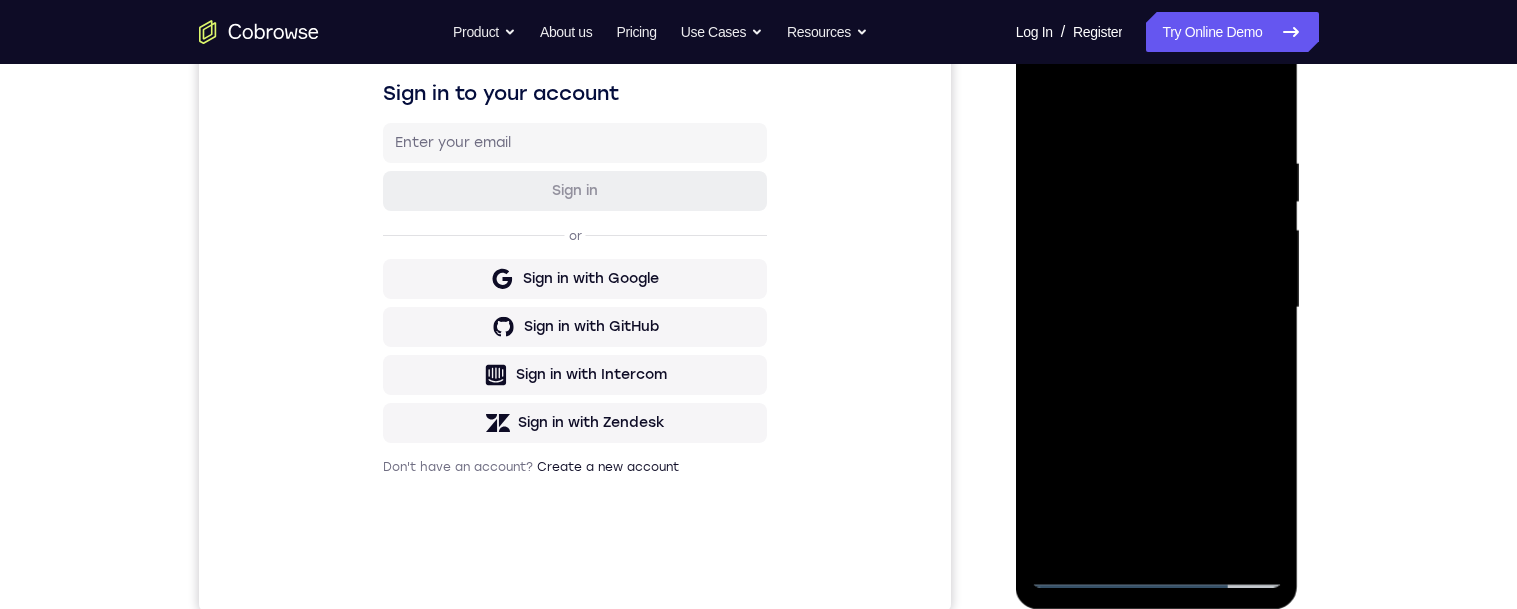 click at bounding box center [1157, 308] 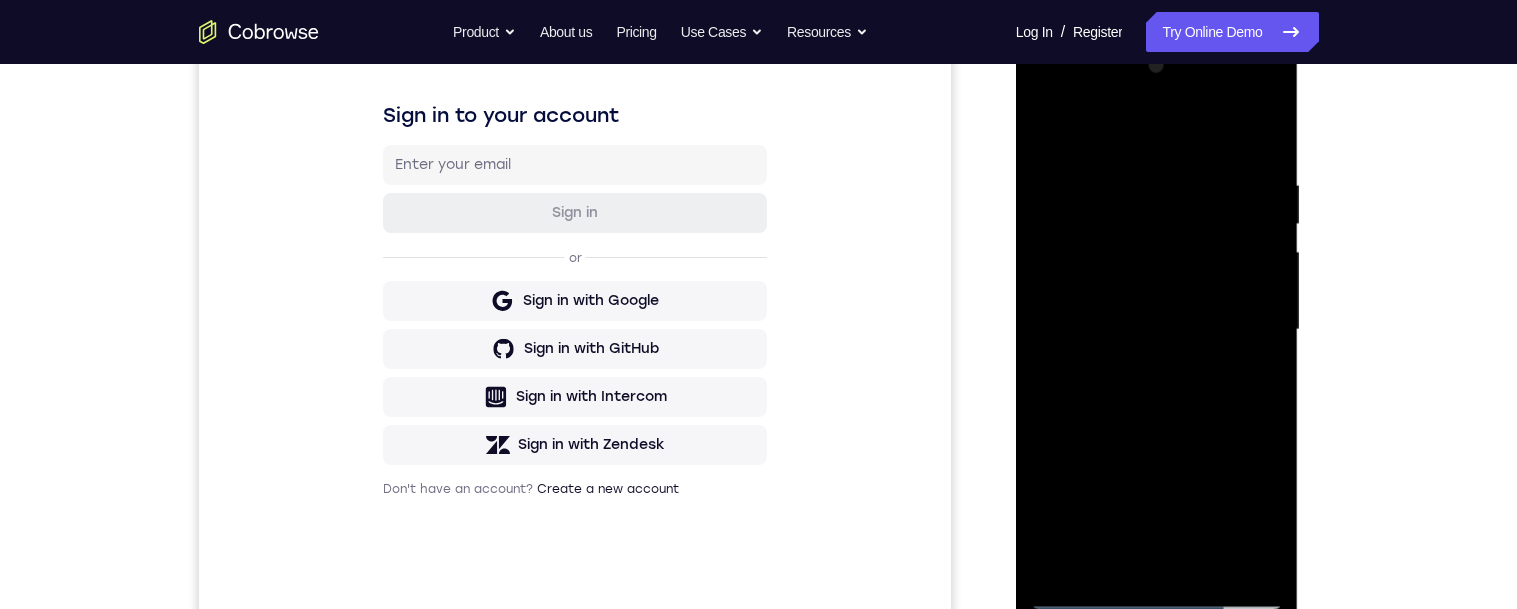 scroll, scrollTop: 374, scrollLeft: 0, axis: vertical 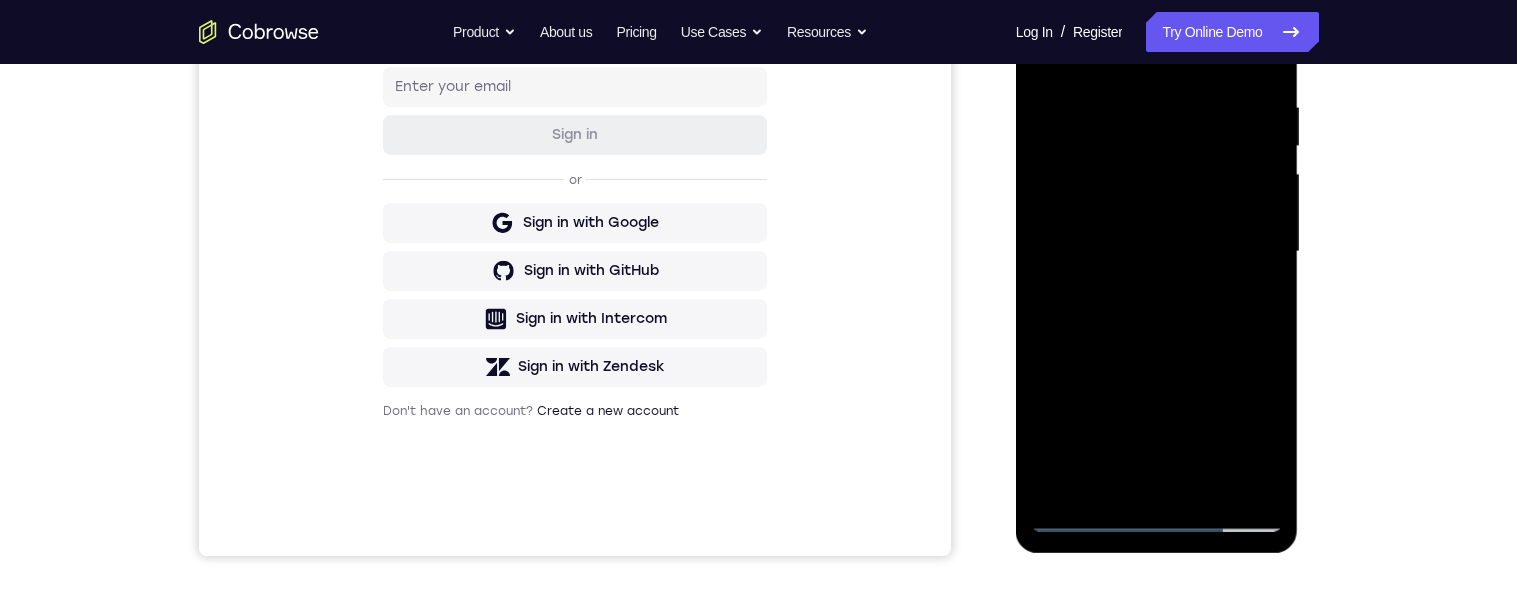 click at bounding box center (1157, 252) 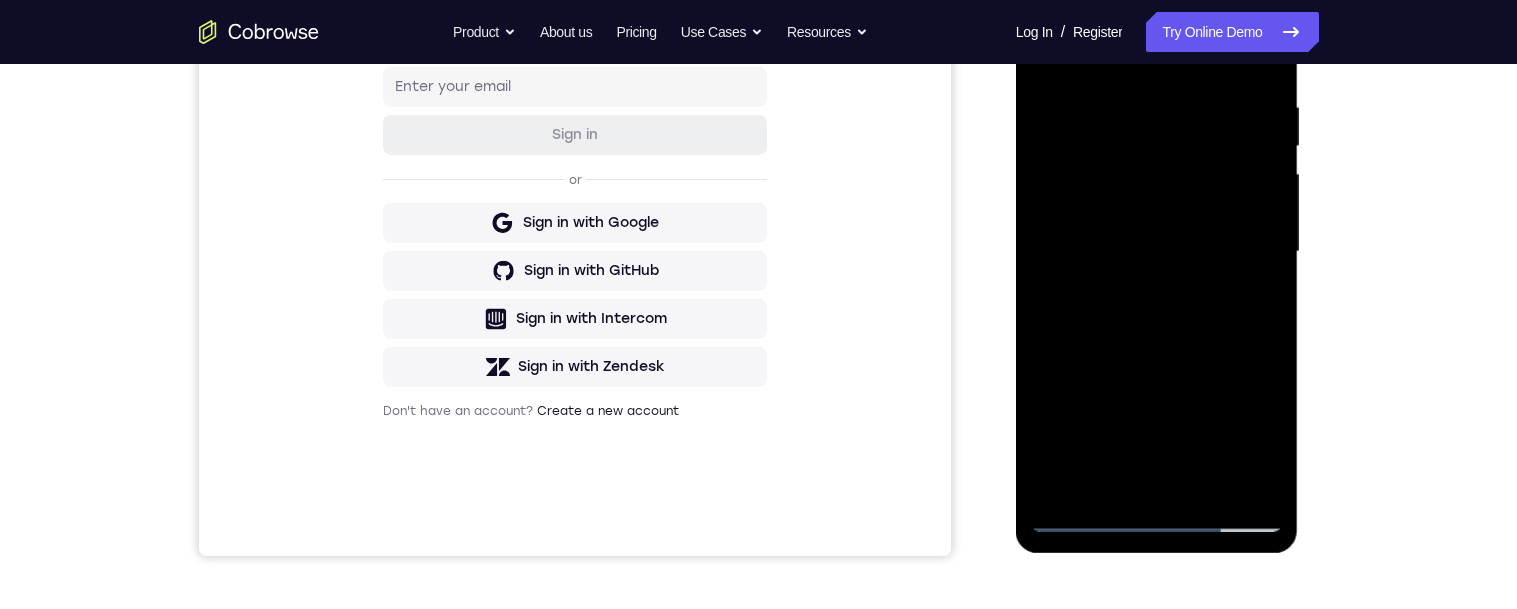 click at bounding box center [1157, 252] 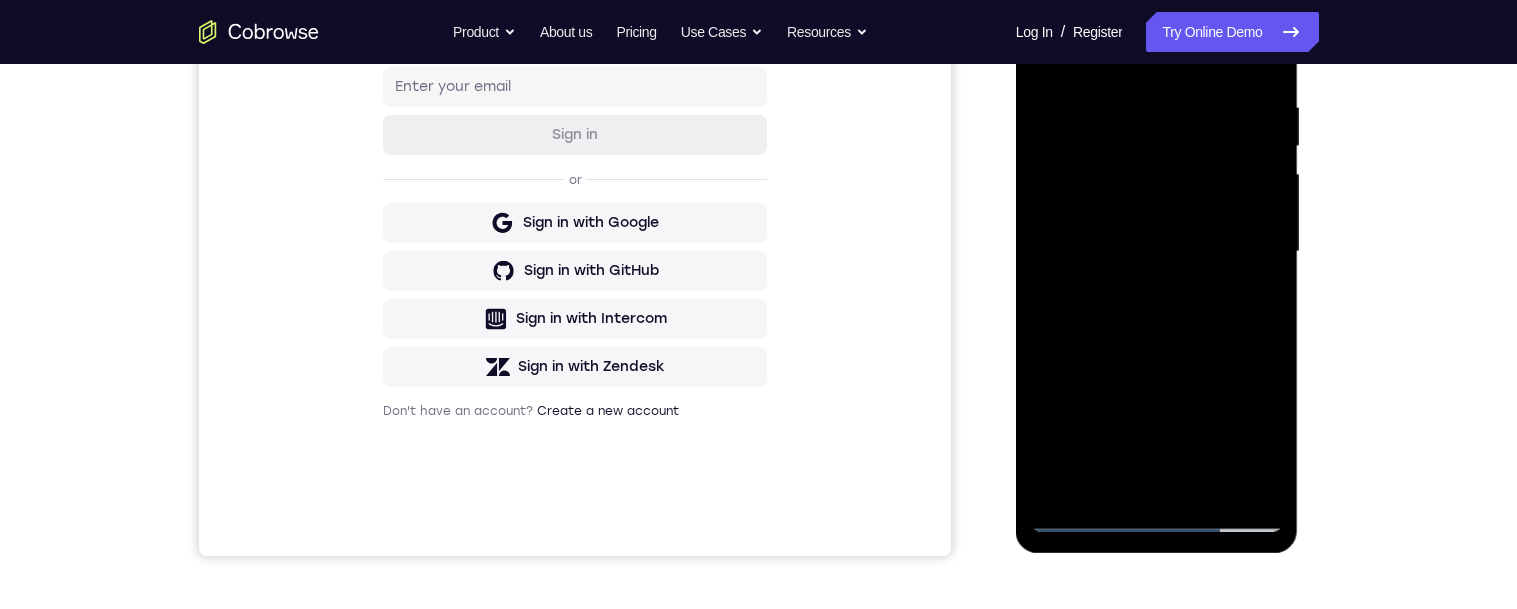 click at bounding box center (1157, 252) 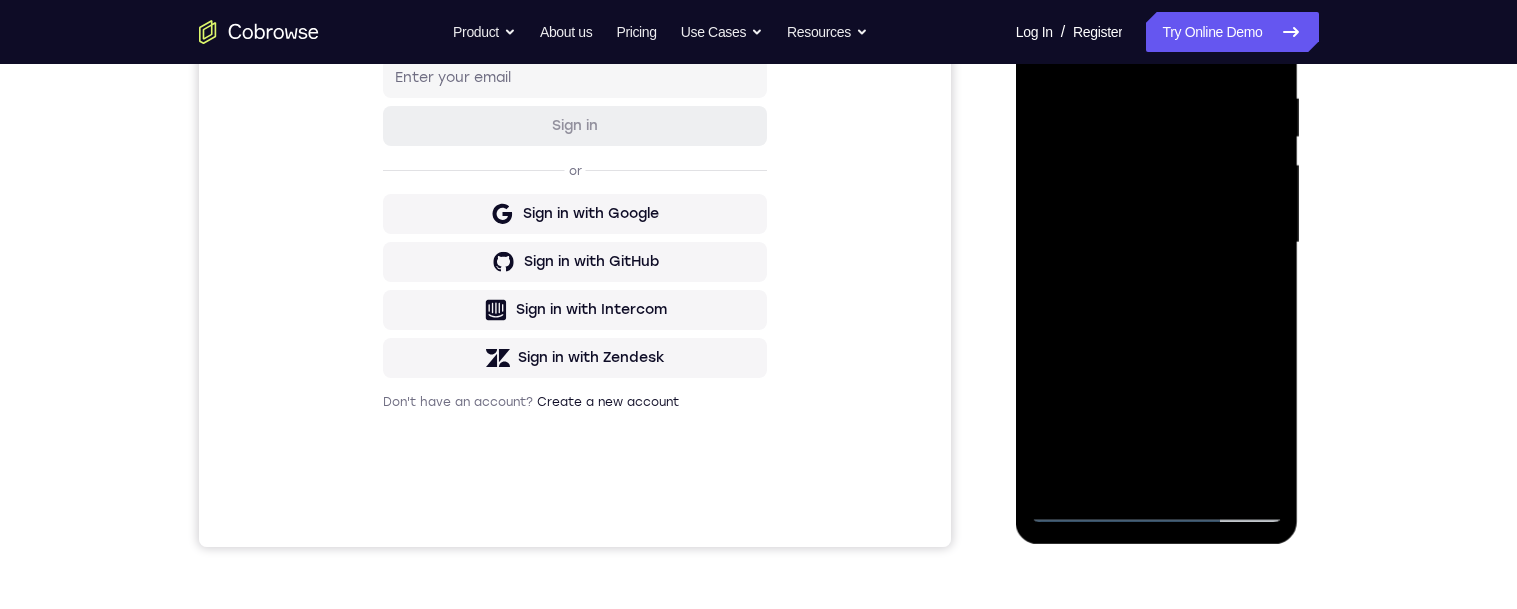 scroll, scrollTop: 388, scrollLeft: 0, axis: vertical 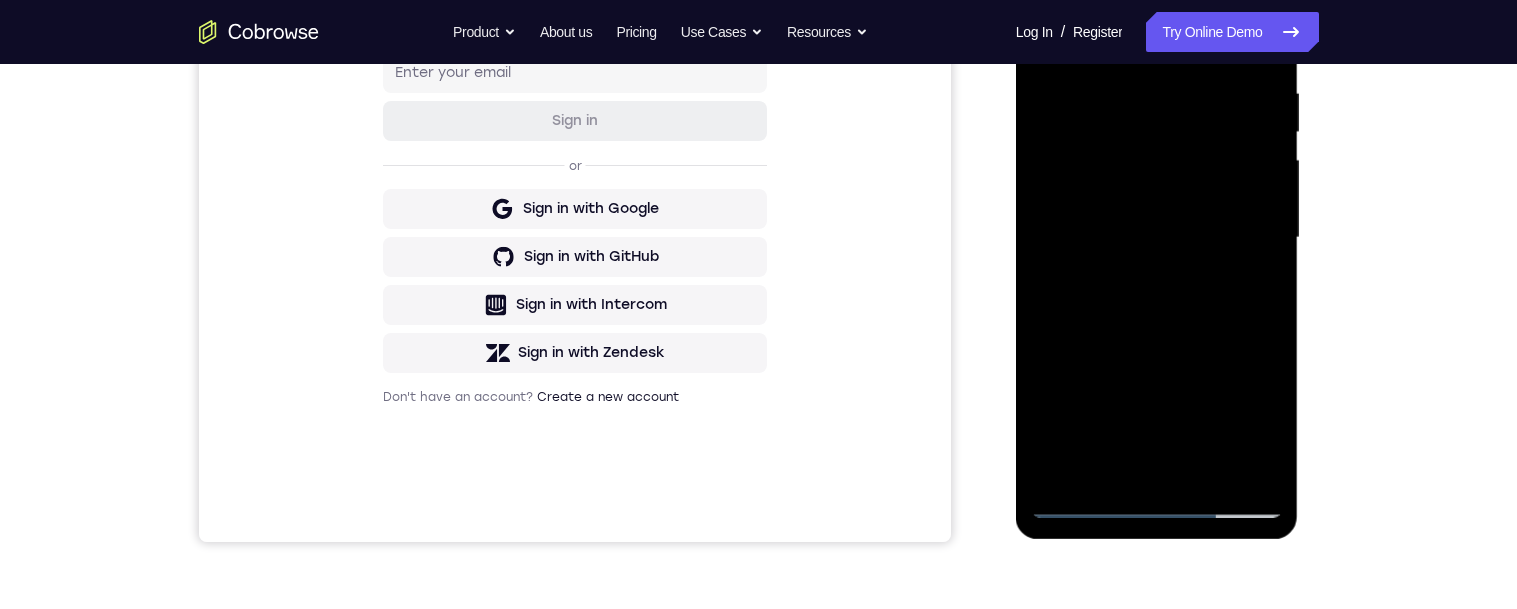 click at bounding box center (1157, 238) 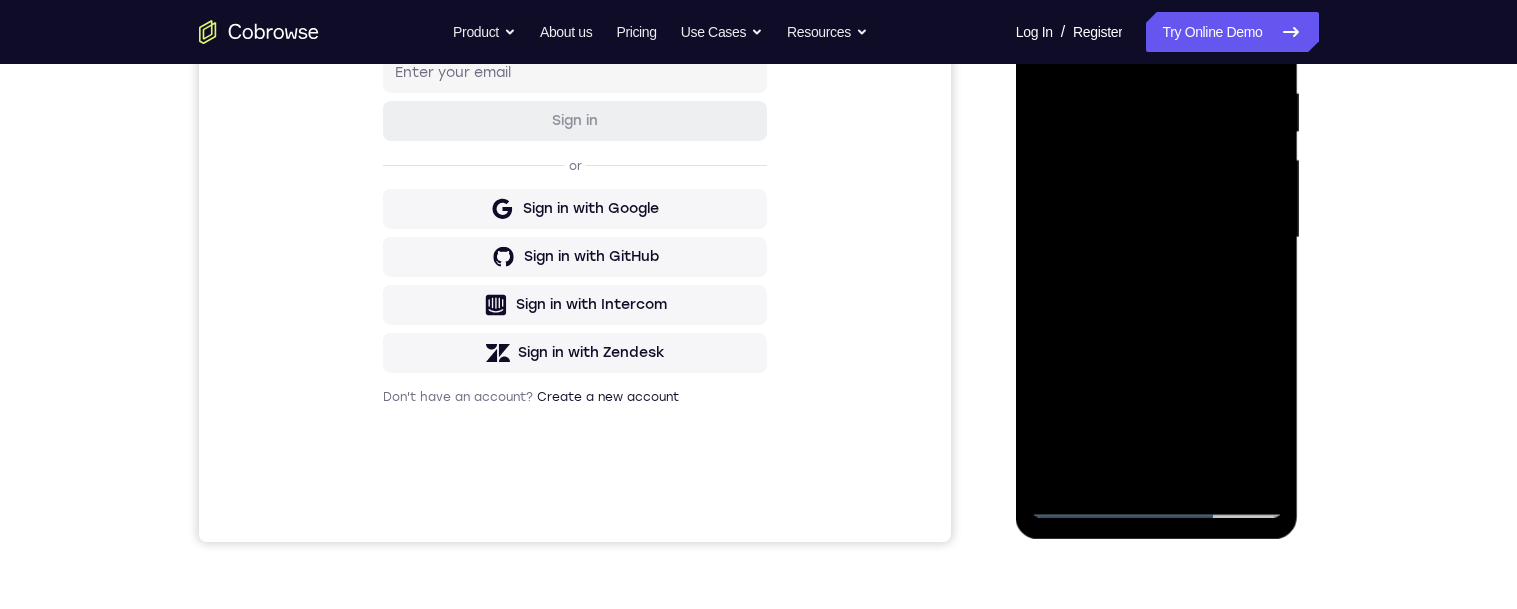 click at bounding box center [1157, 238] 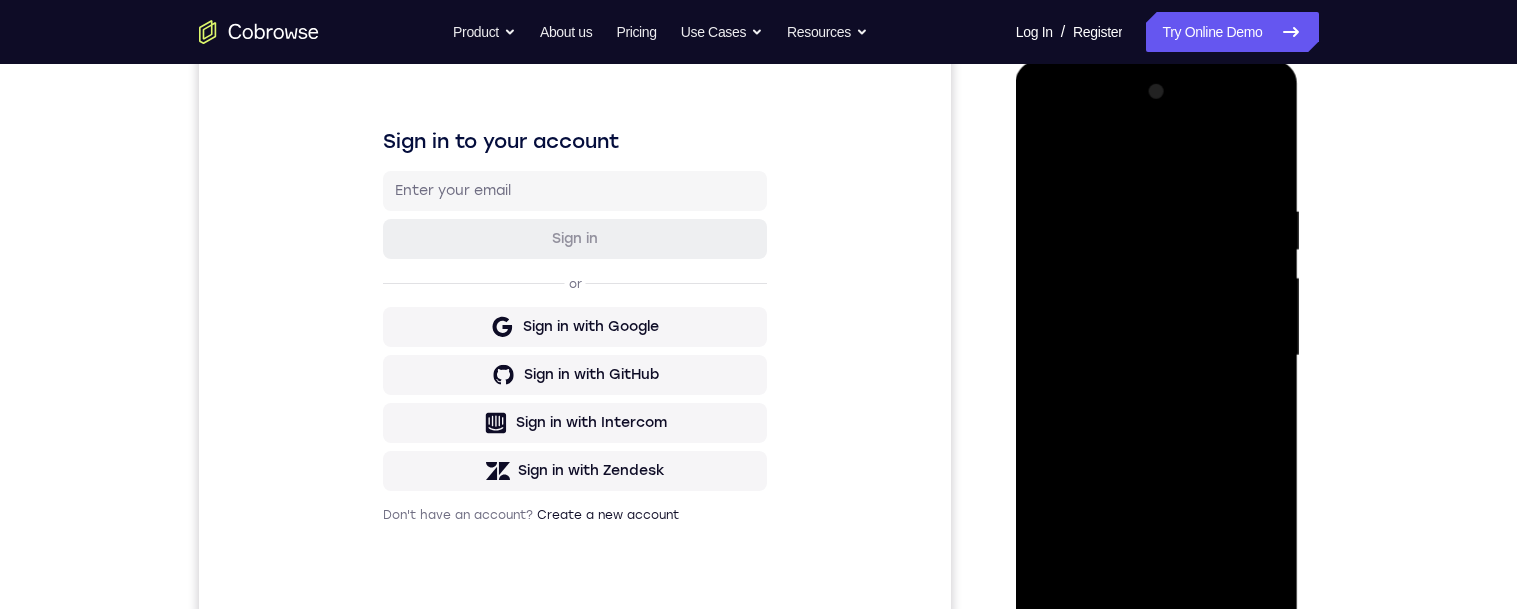 scroll, scrollTop: 302, scrollLeft: 0, axis: vertical 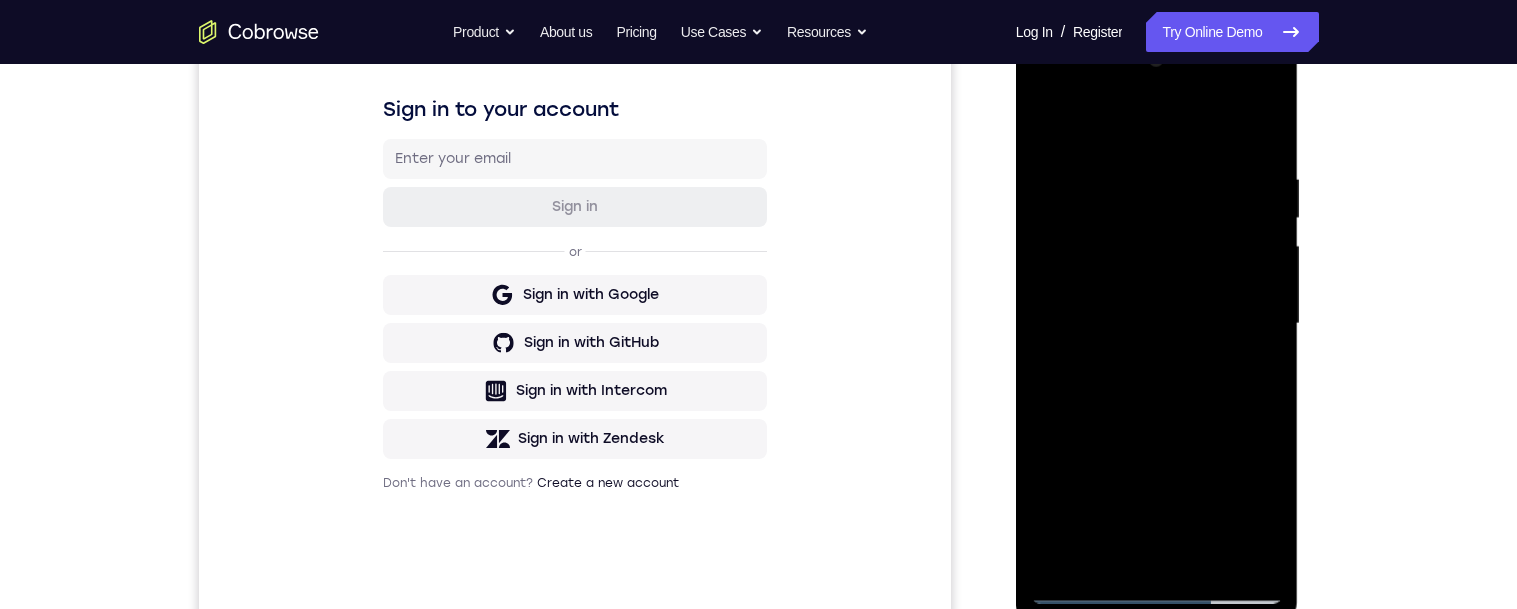 click at bounding box center [1157, 324] 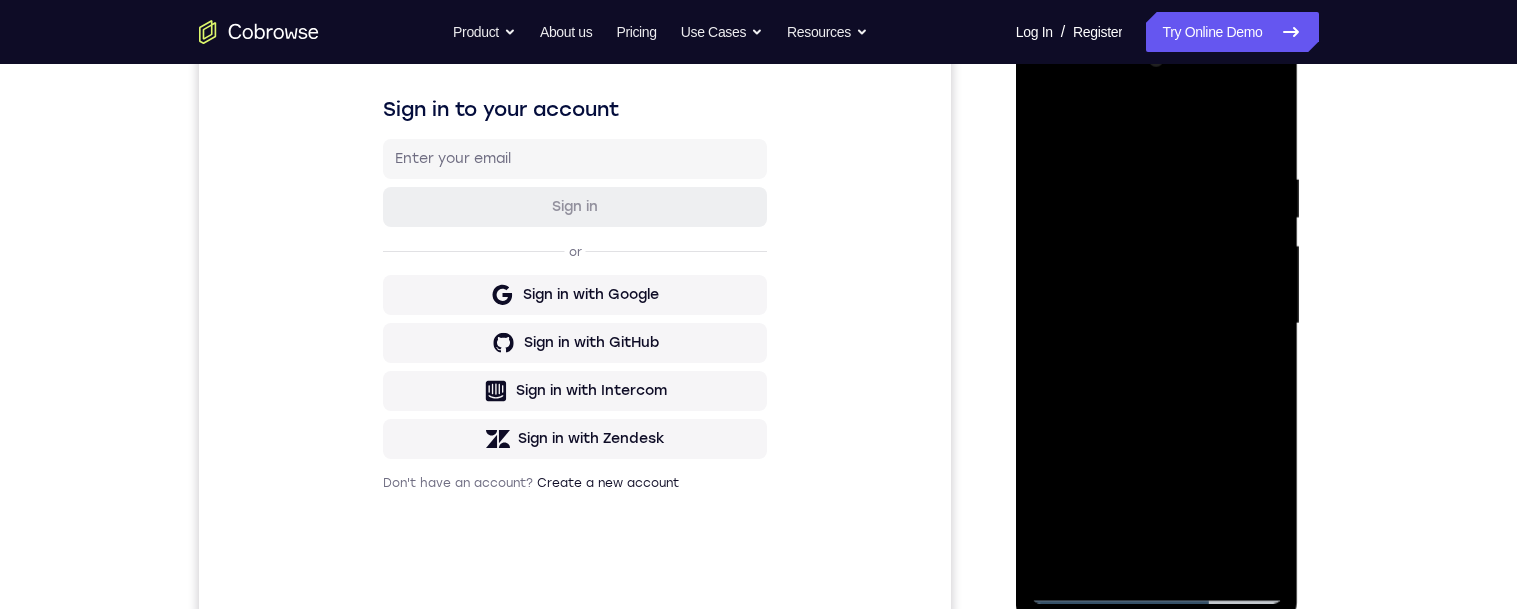 click at bounding box center (1157, 324) 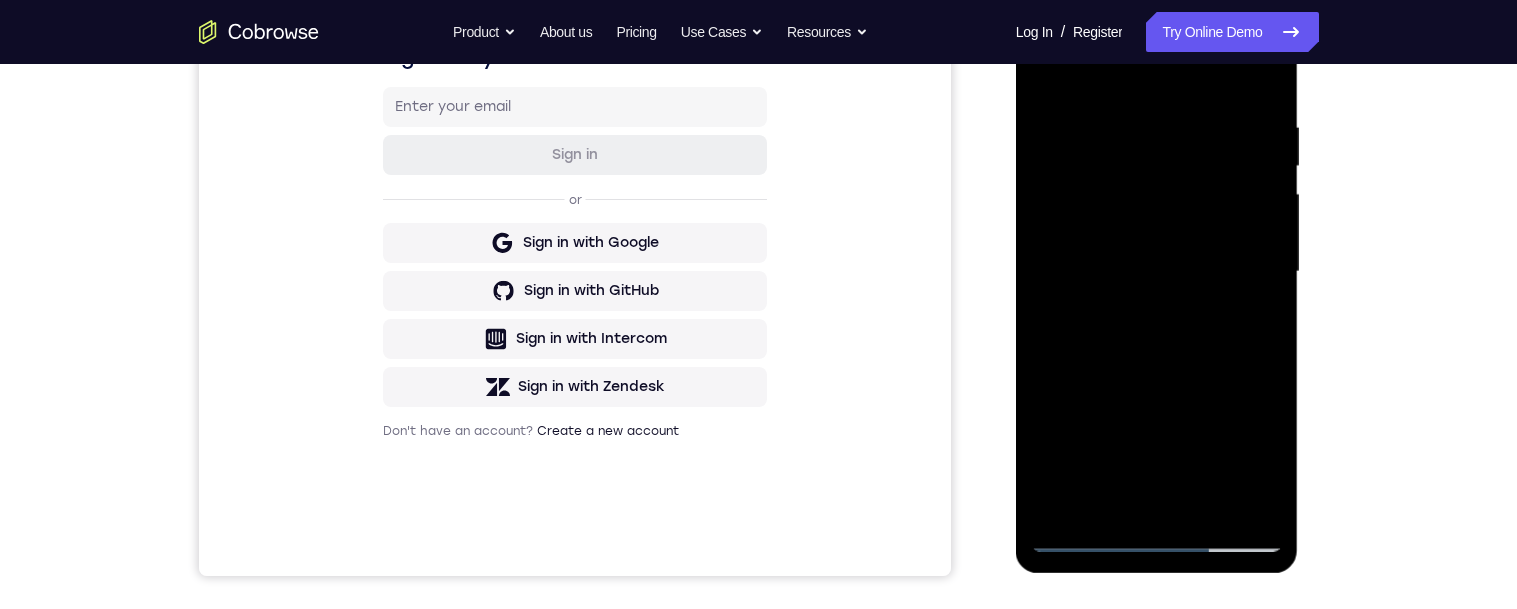 click on "Your Support Agent             Your Customer       Web   iOS   Android                         Next Steps   We’d be happy to give a product demo, answer any technical questions, or share best practices.          Create An Account             Contact Sales" at bounding box center [759, 369] 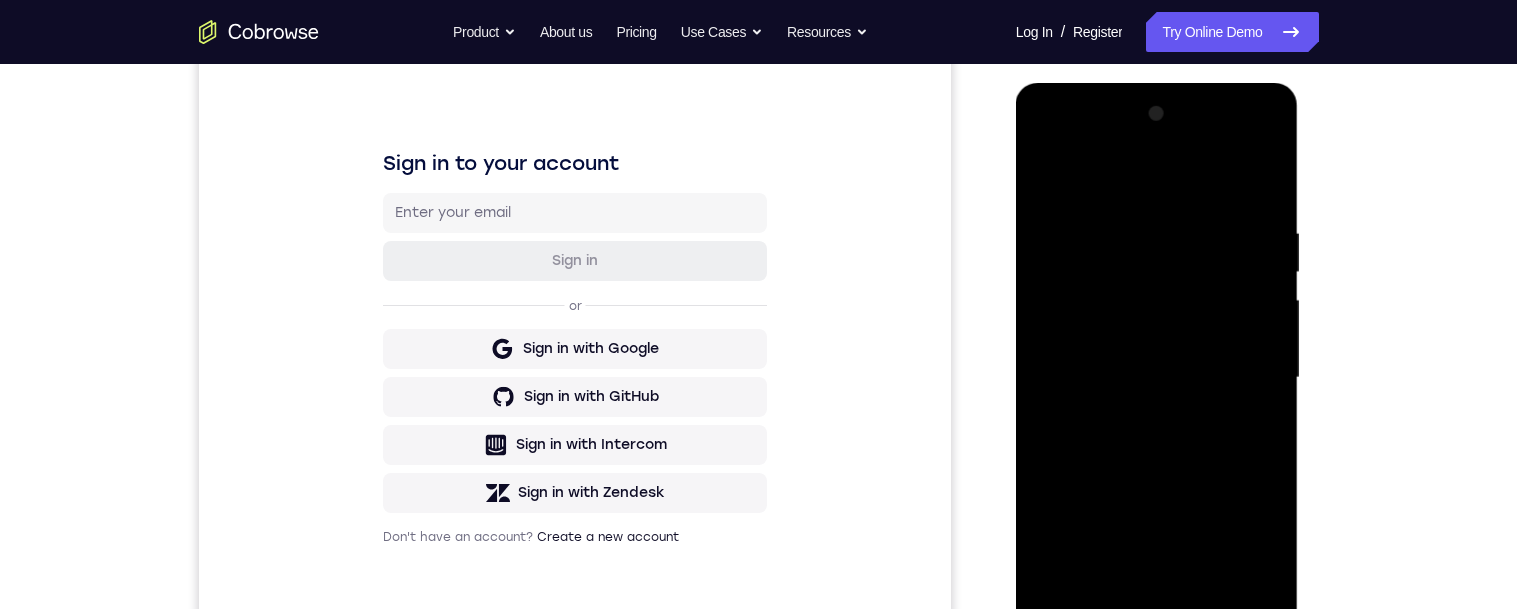 scroll, scrollTop: 245, scrollLeft: 0, axis: vertical 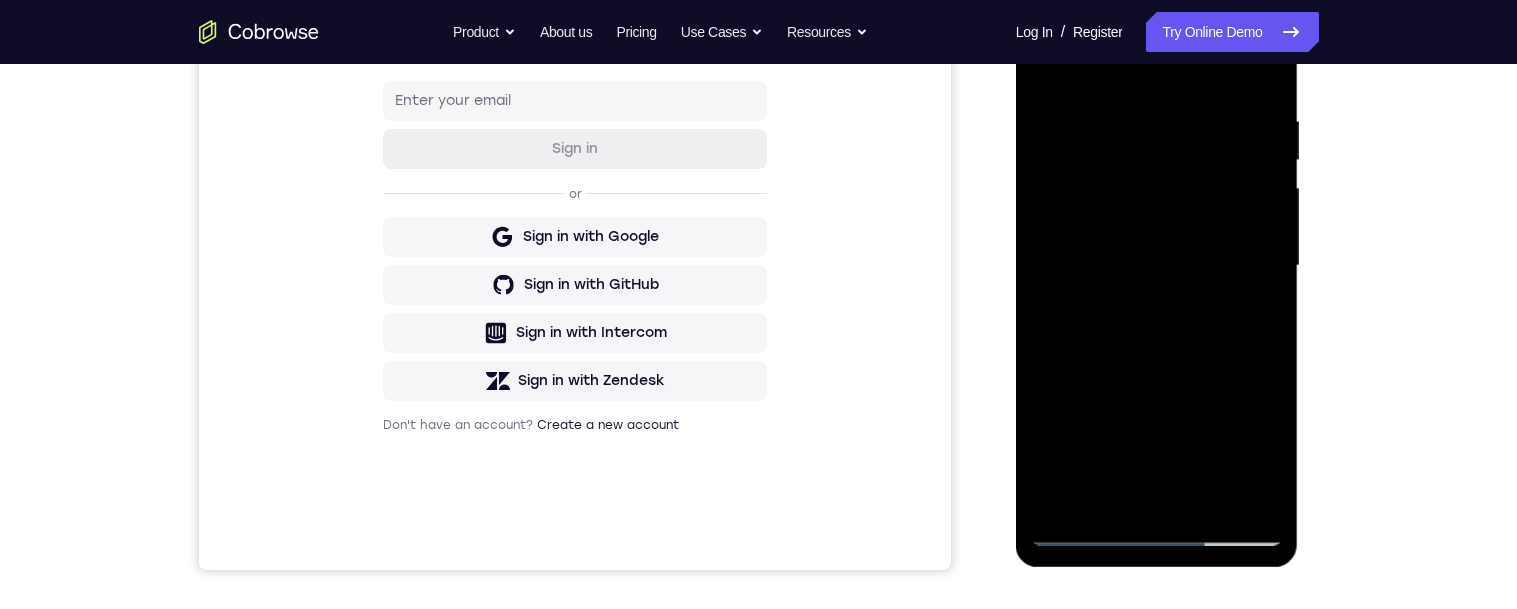 click at bounding box center (1157, 266) 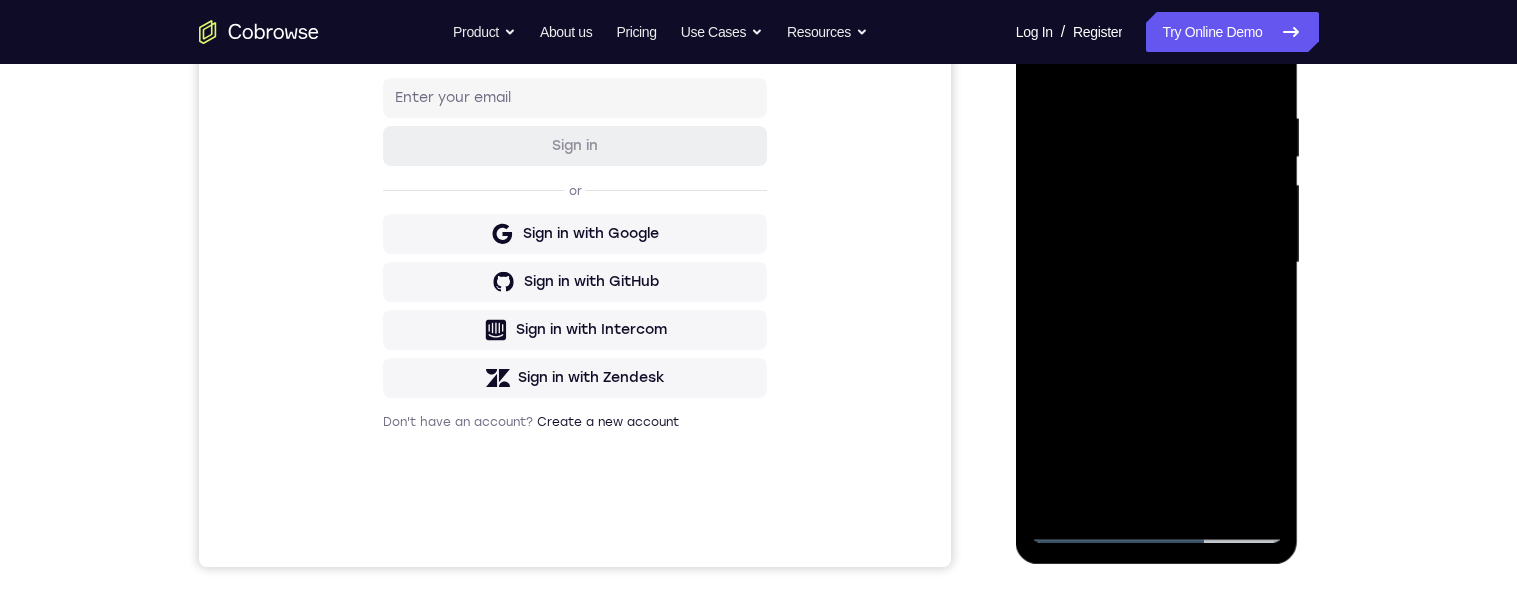 click at bounding box center (1157, 263) 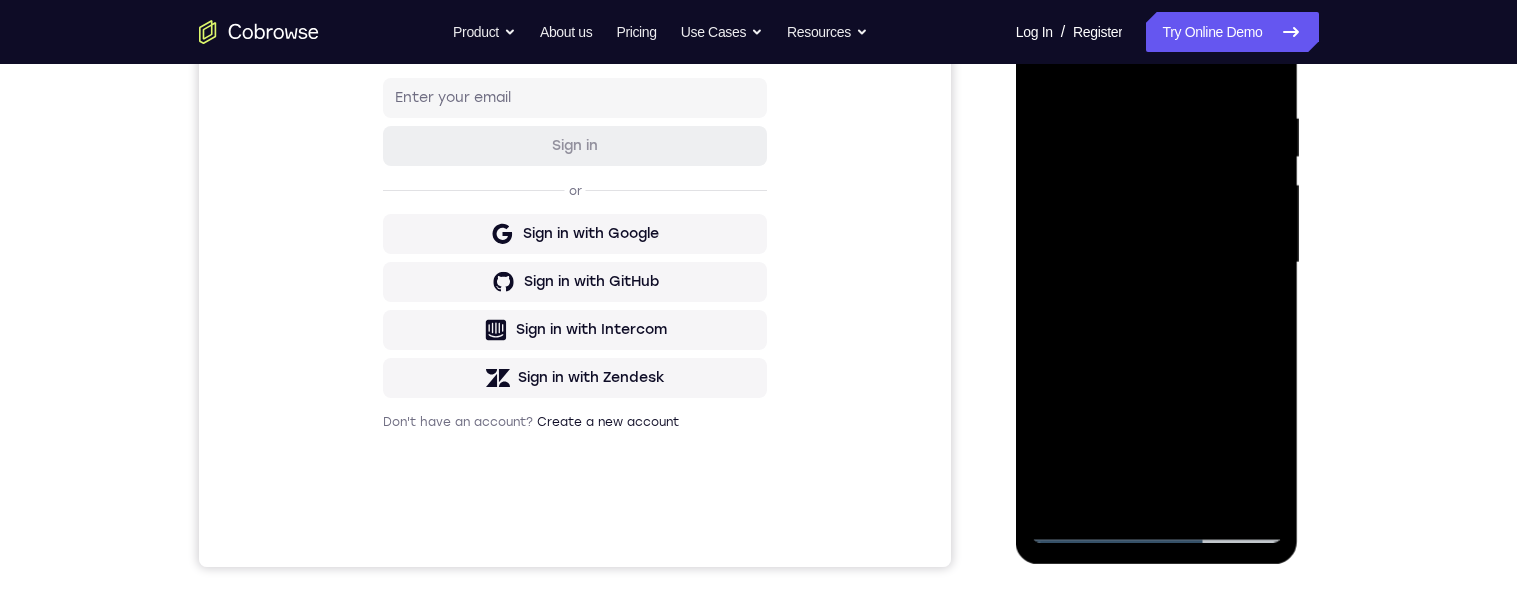 click at bounding box center [1157, 263] 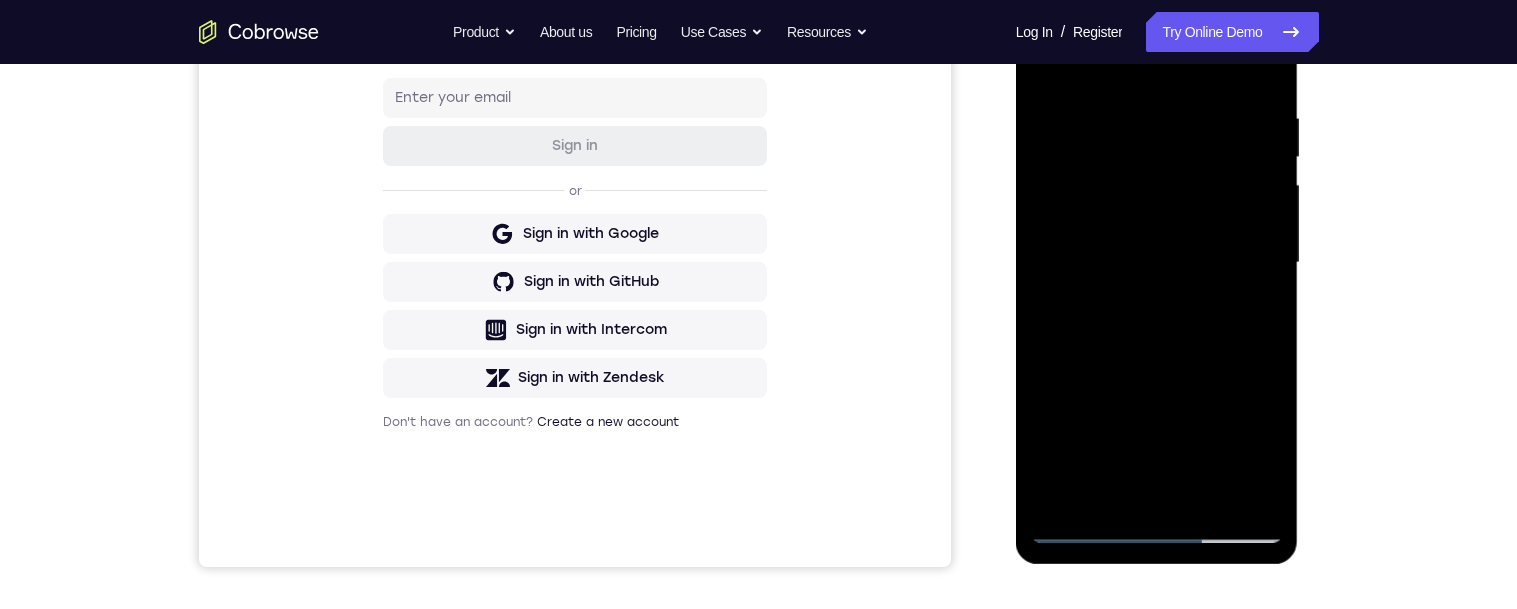 click at bounding box center (1157, 263) 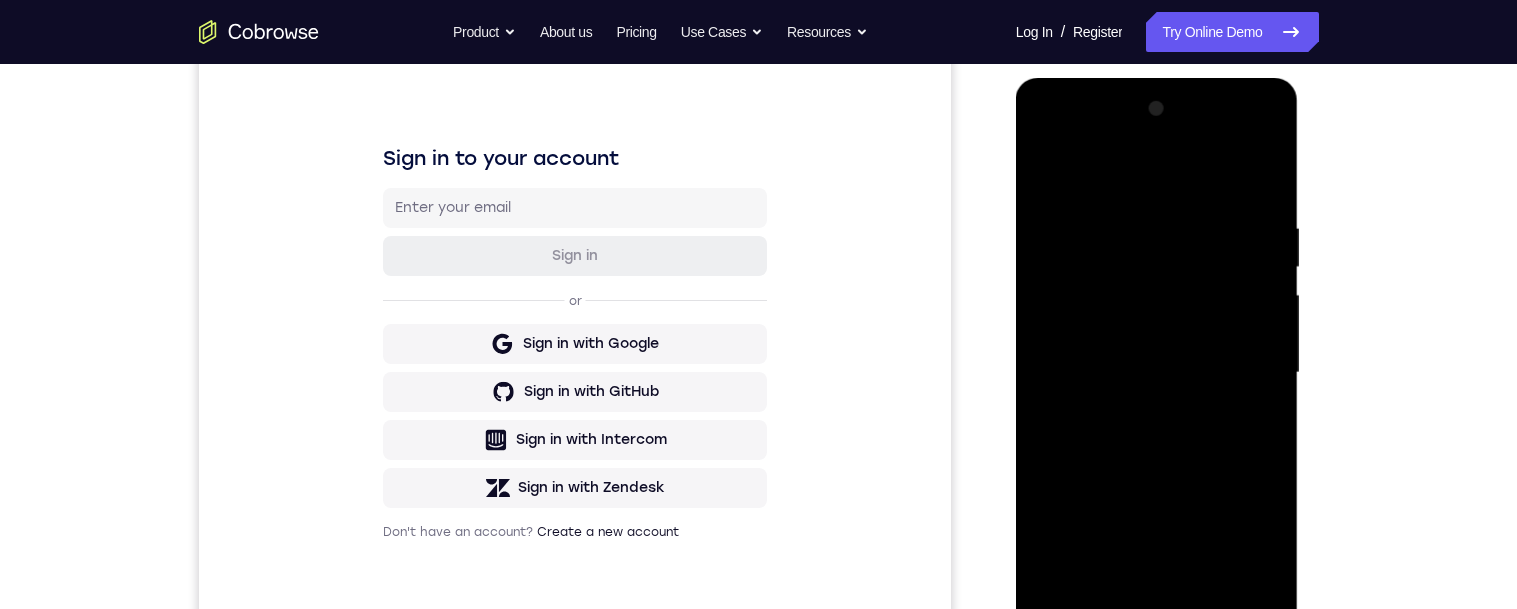 scroll, scrollTop: 216, scrollLeft: 0, axis: vertical 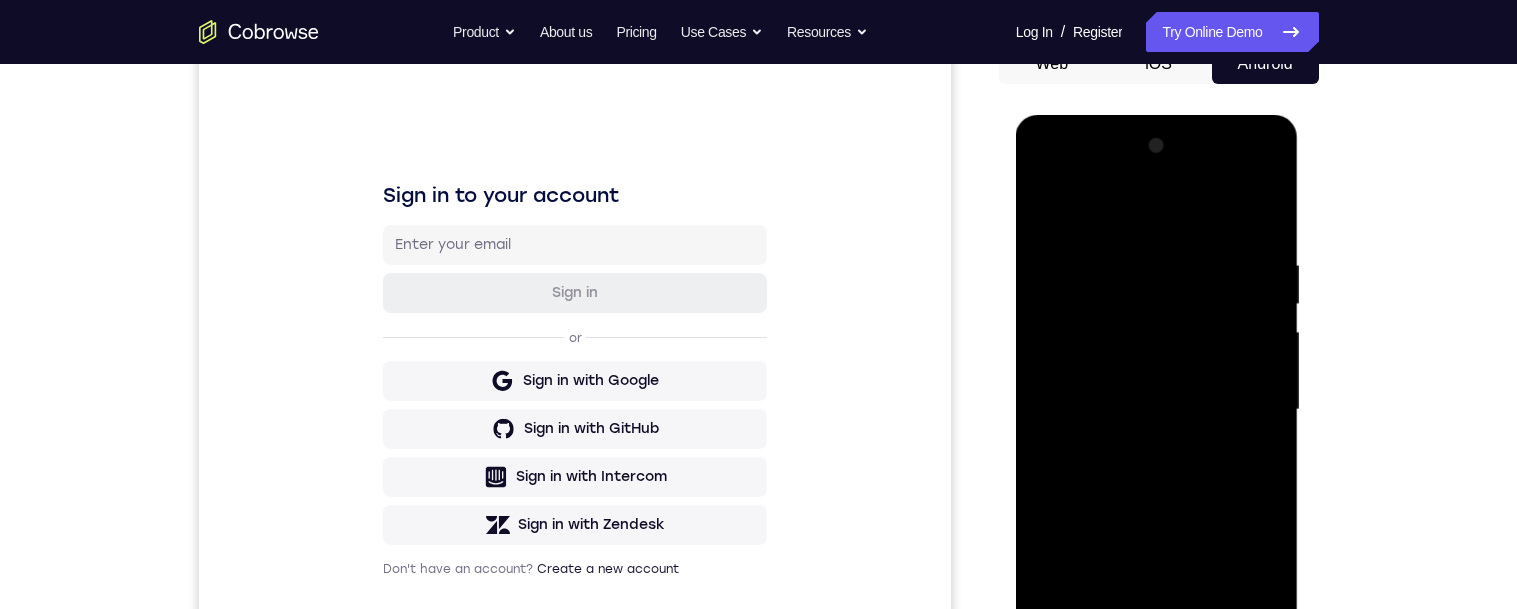 click at bounding box center (1157, 410) 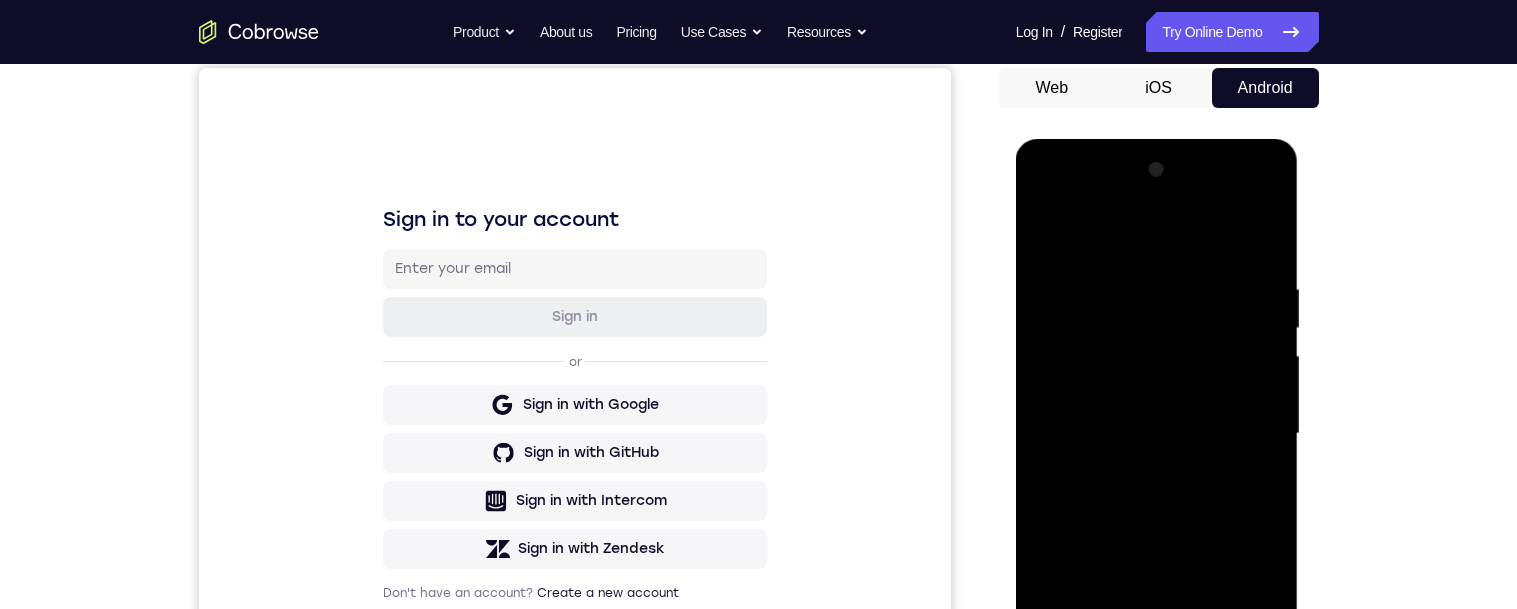 click at bounding box center [1157, 434] 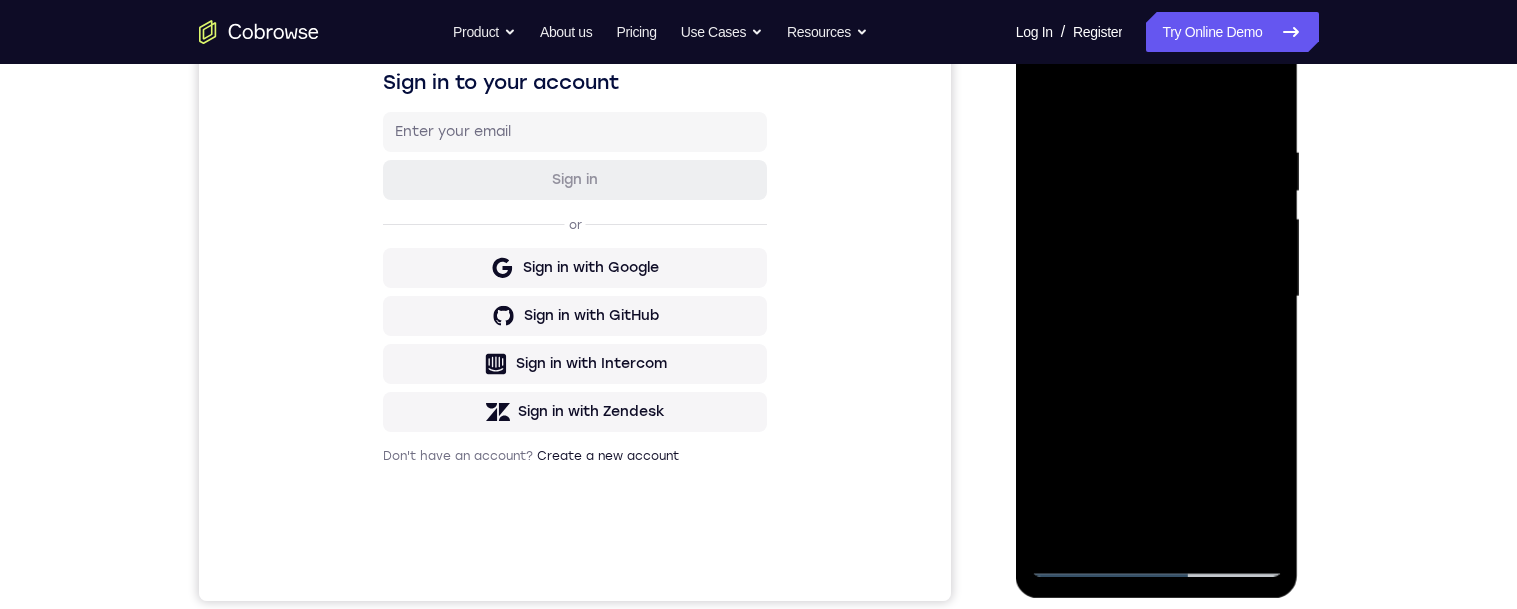 scroll, scrollTop: 430, scrollLeft: 0, axis: vertical 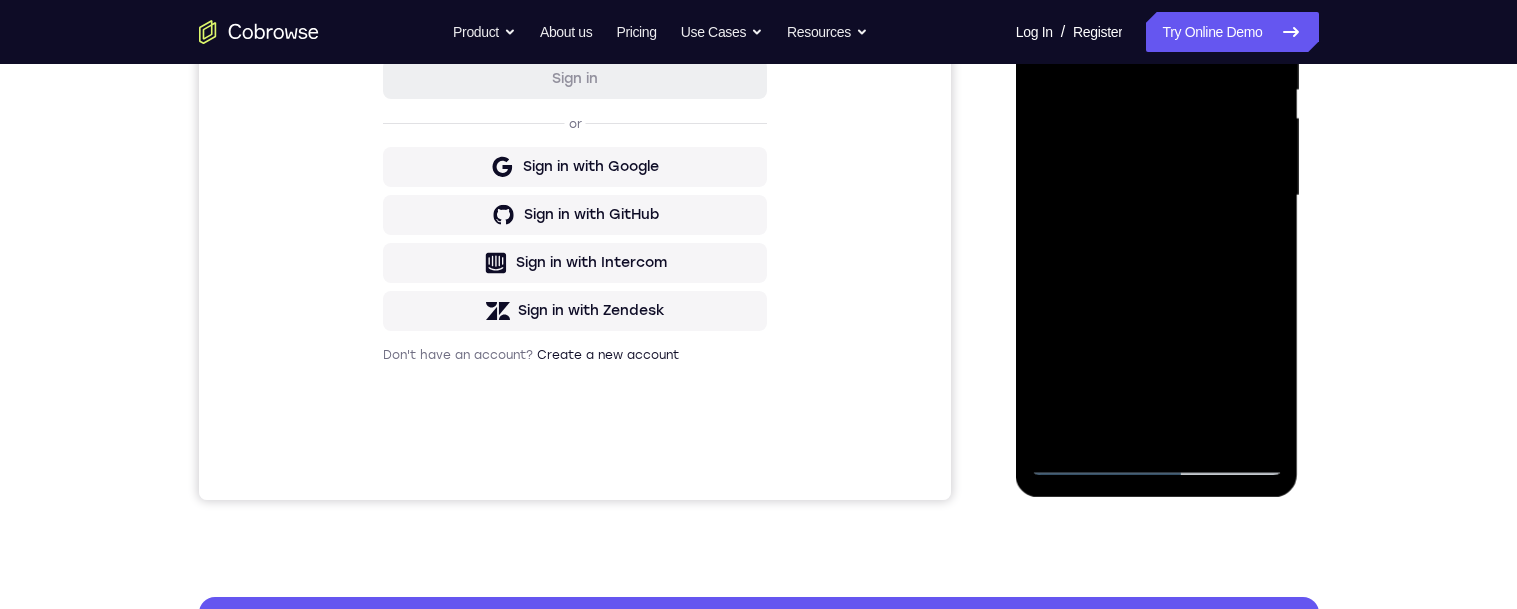 click at bounding box center [1157, 196] 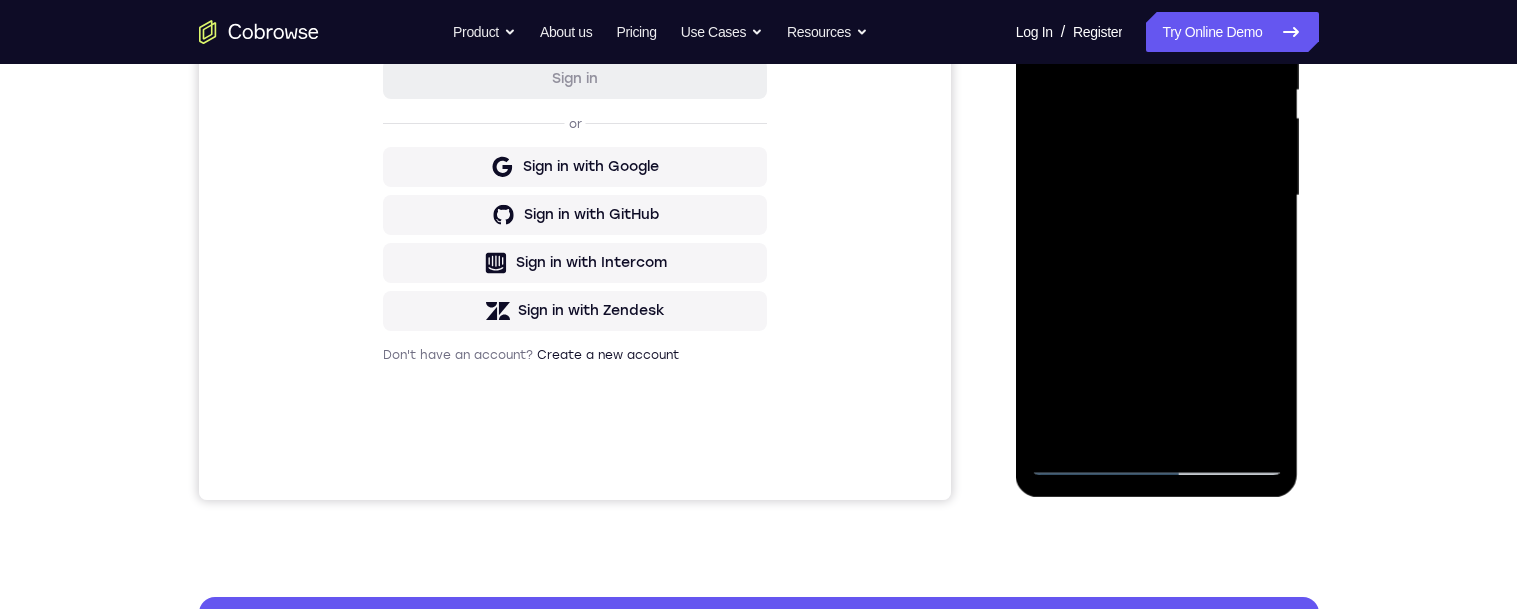 click at bounding box center (1157, 196) 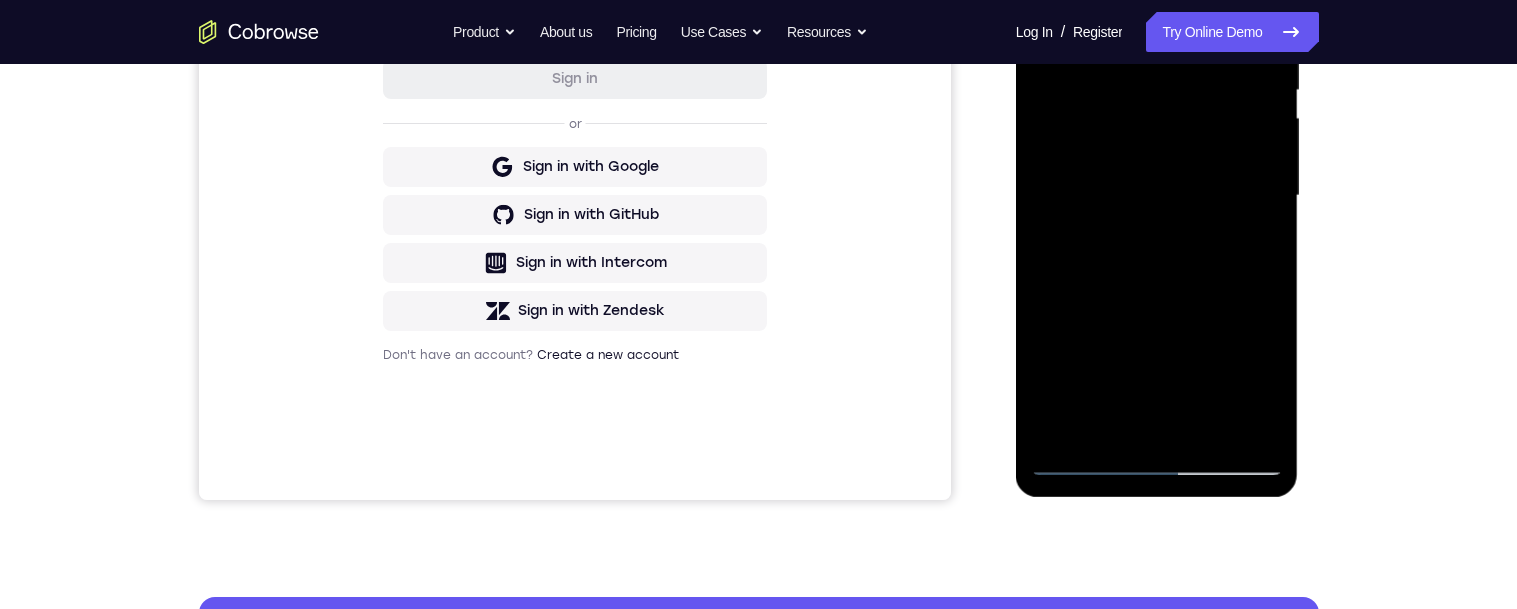click at bounding box center (1157, 196) 